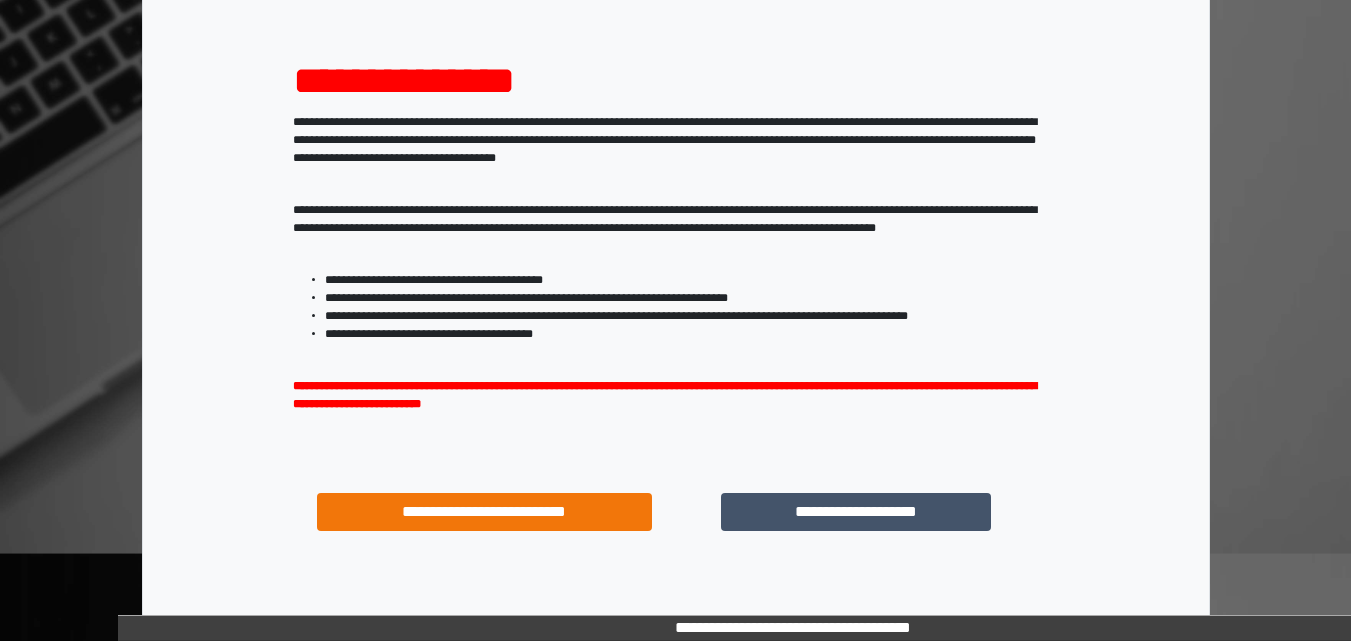 scroll, scrollTop: 200, scrollLeft: 0, axis: vertical 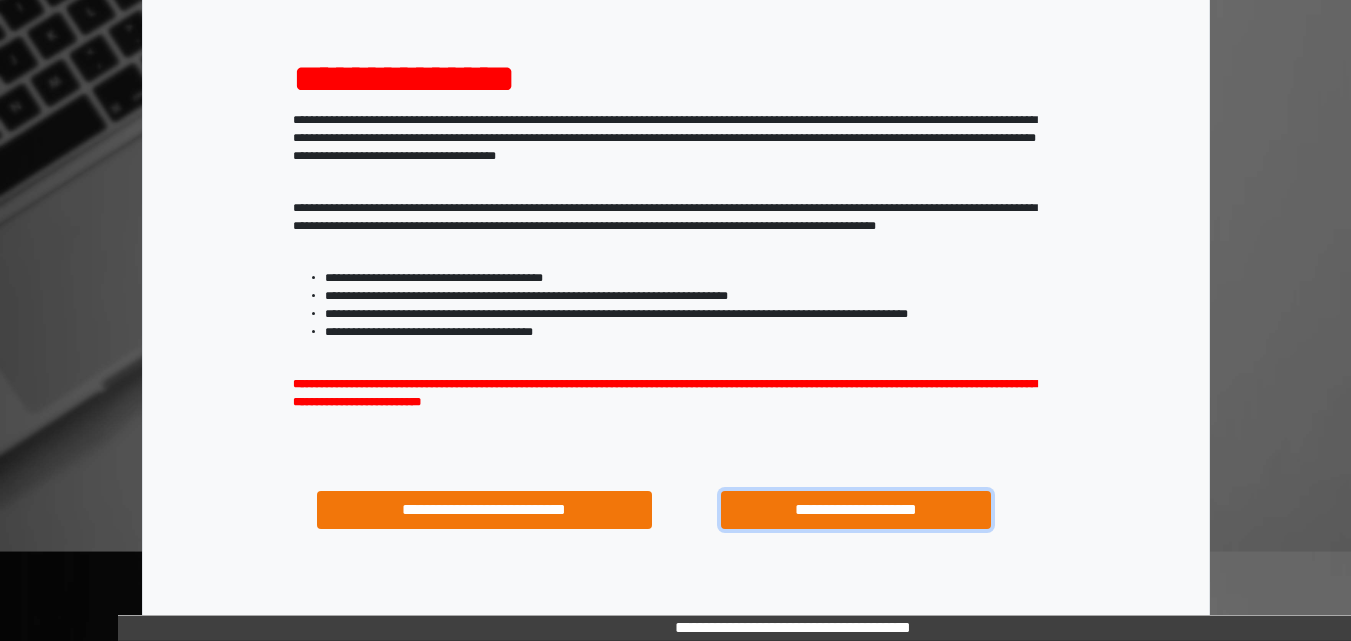 click on "**********" at bounding box center [855, 510] 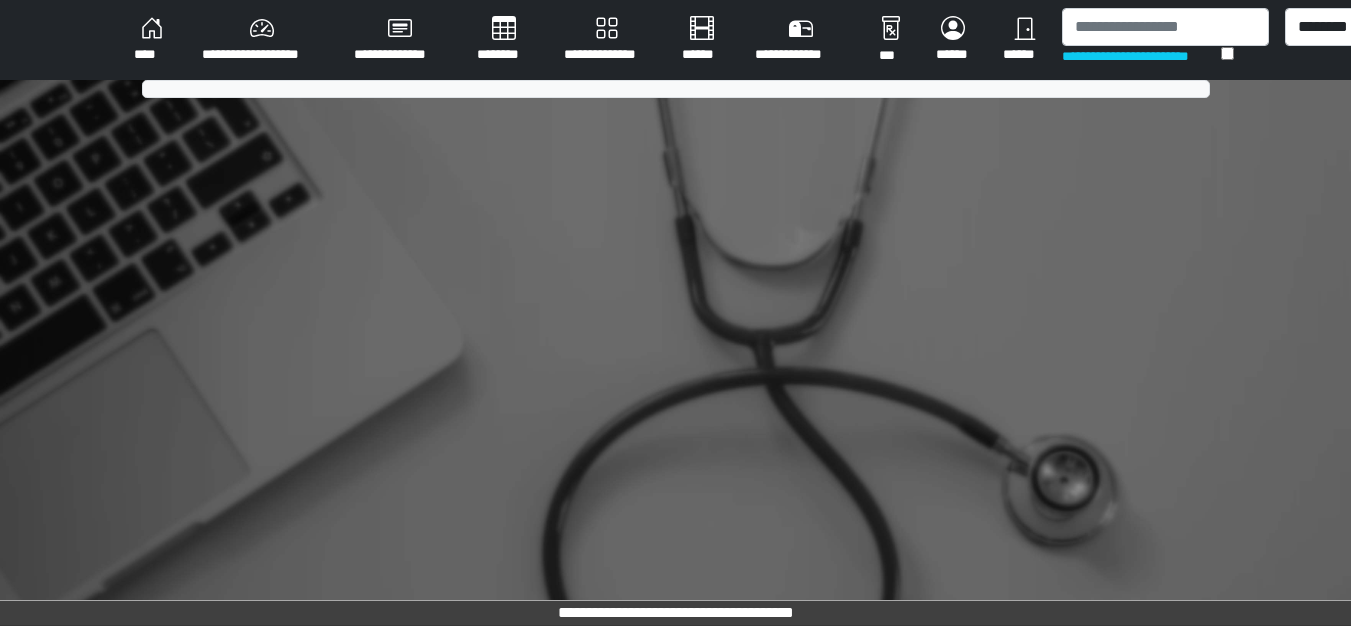 scroll, scrollTop: 0, scrollLeft: 0, axis: both 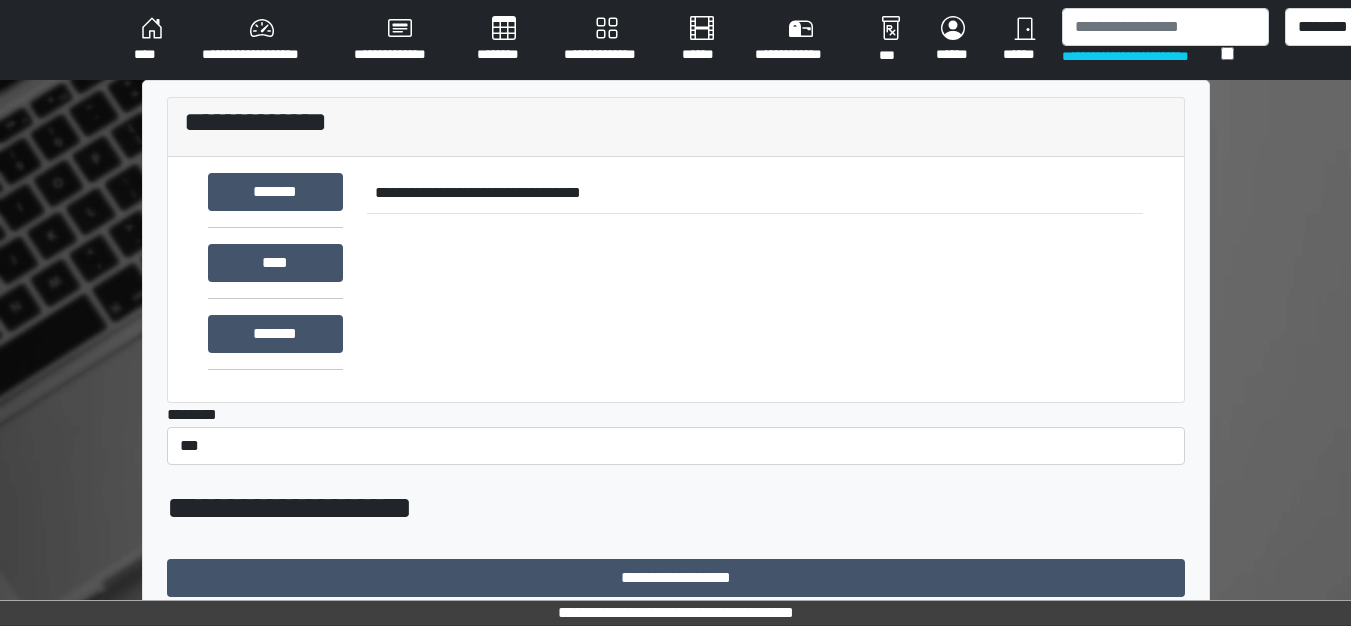 click on "**********" at bounding box center [262, 40] 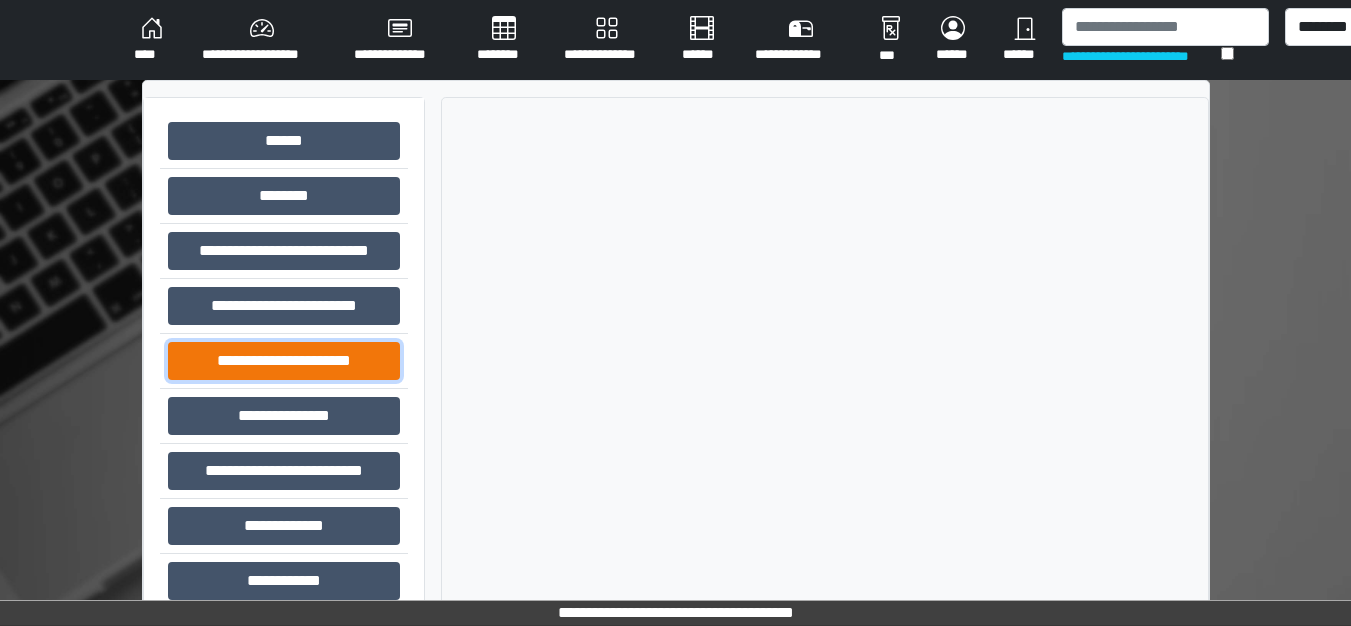 click on "**********" at bounding box center (284, 361) 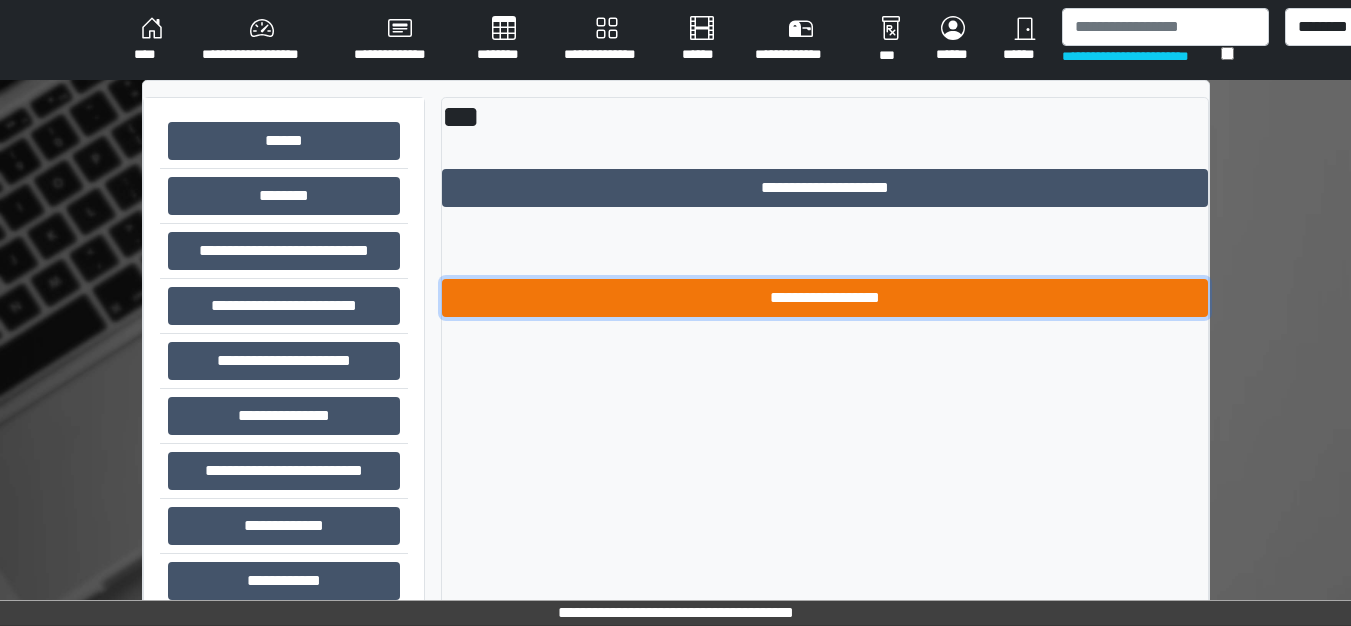 click on "**********" at bounding box center [825, 298] 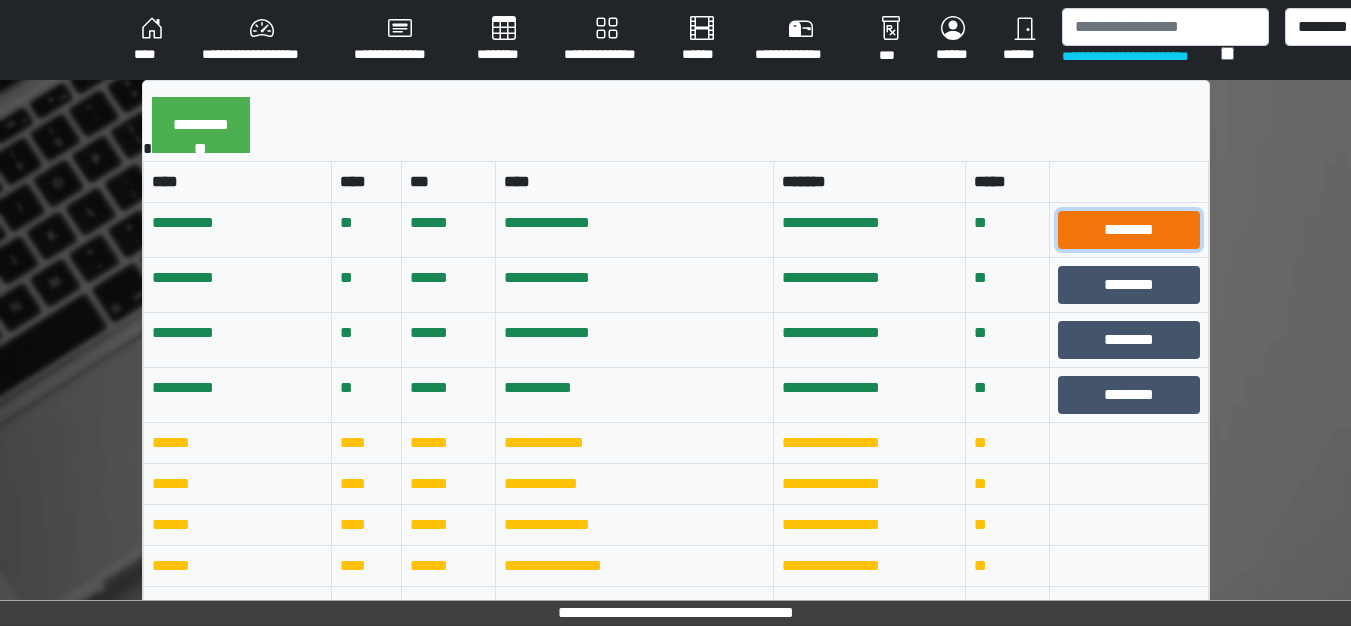click on "********" at bounding box center (1128, 230) 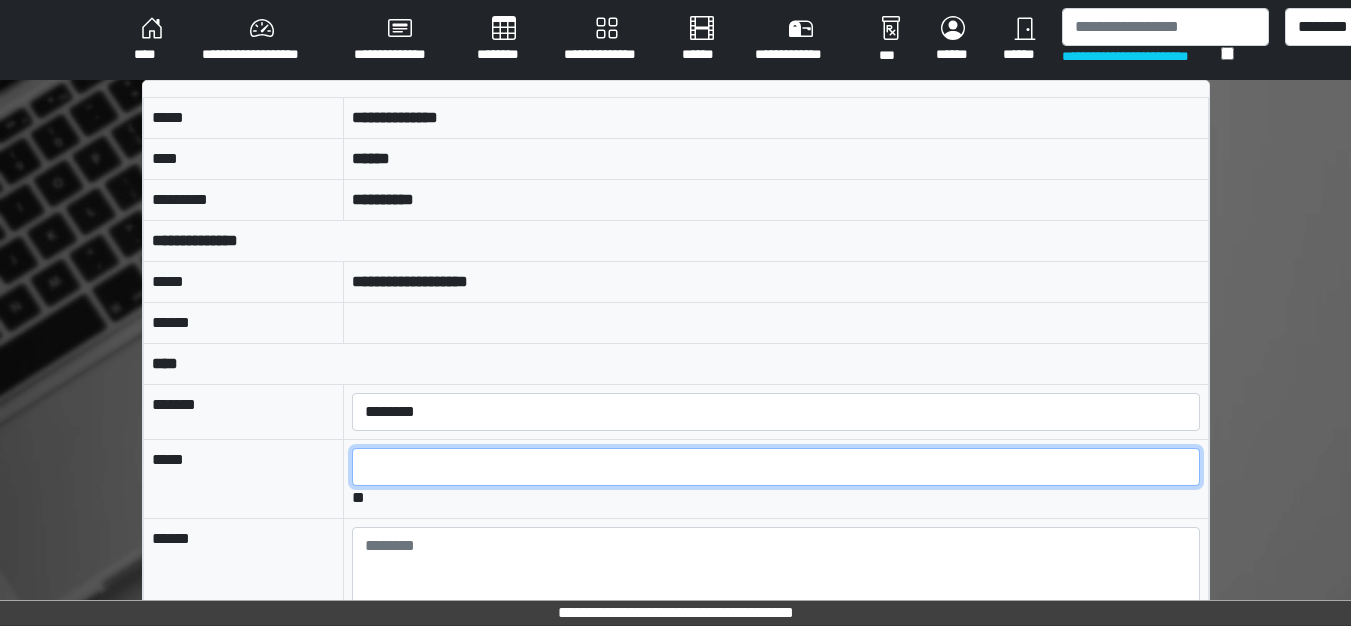 click at bounding box center (775, 467) 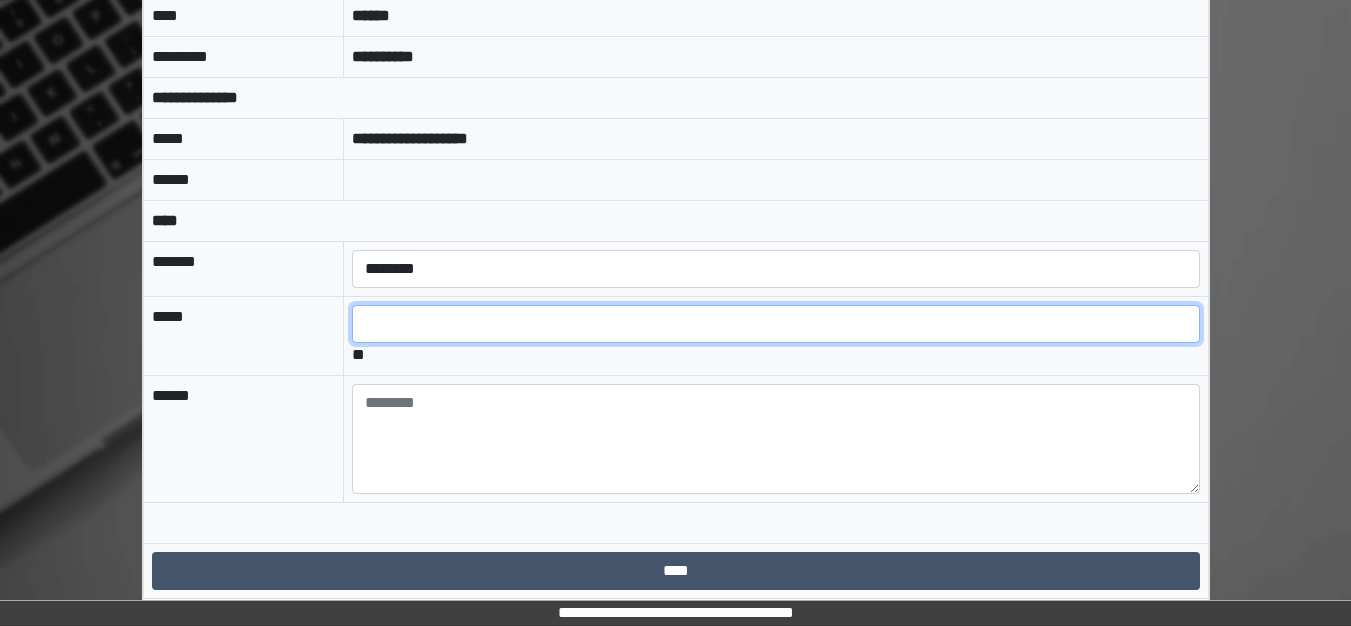 scroll, scrollTop: 149, scrollLeft: 0, axis: vertical 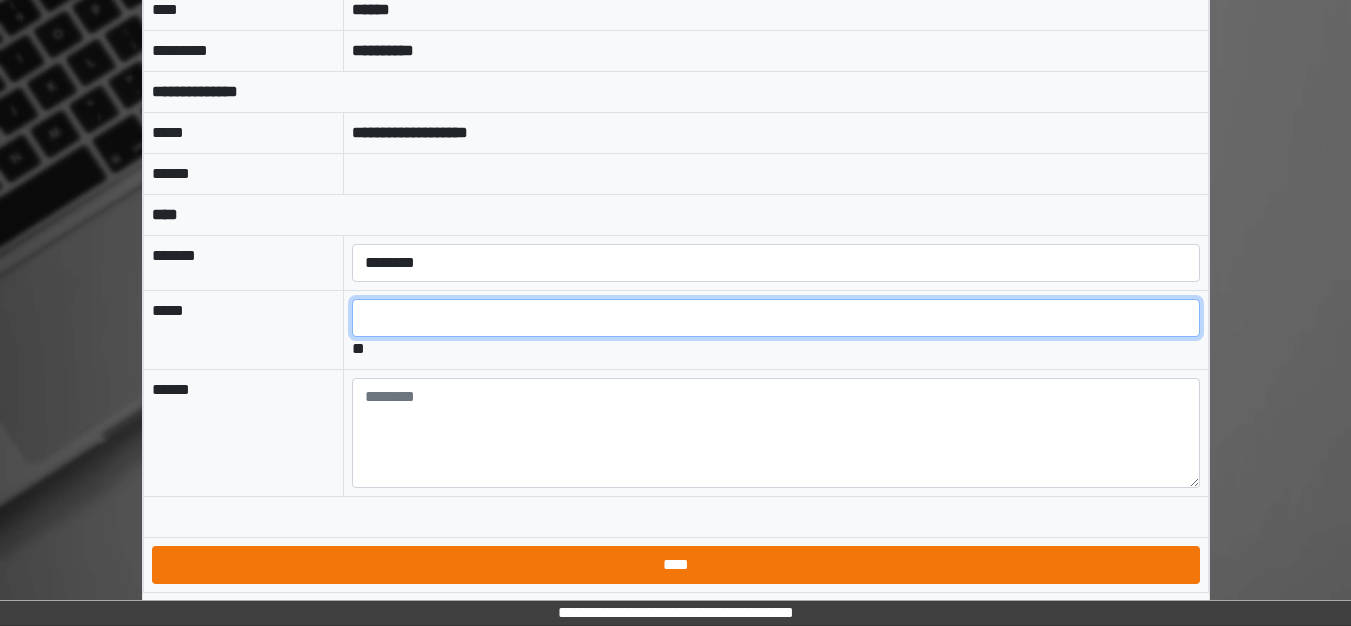 type on "*" 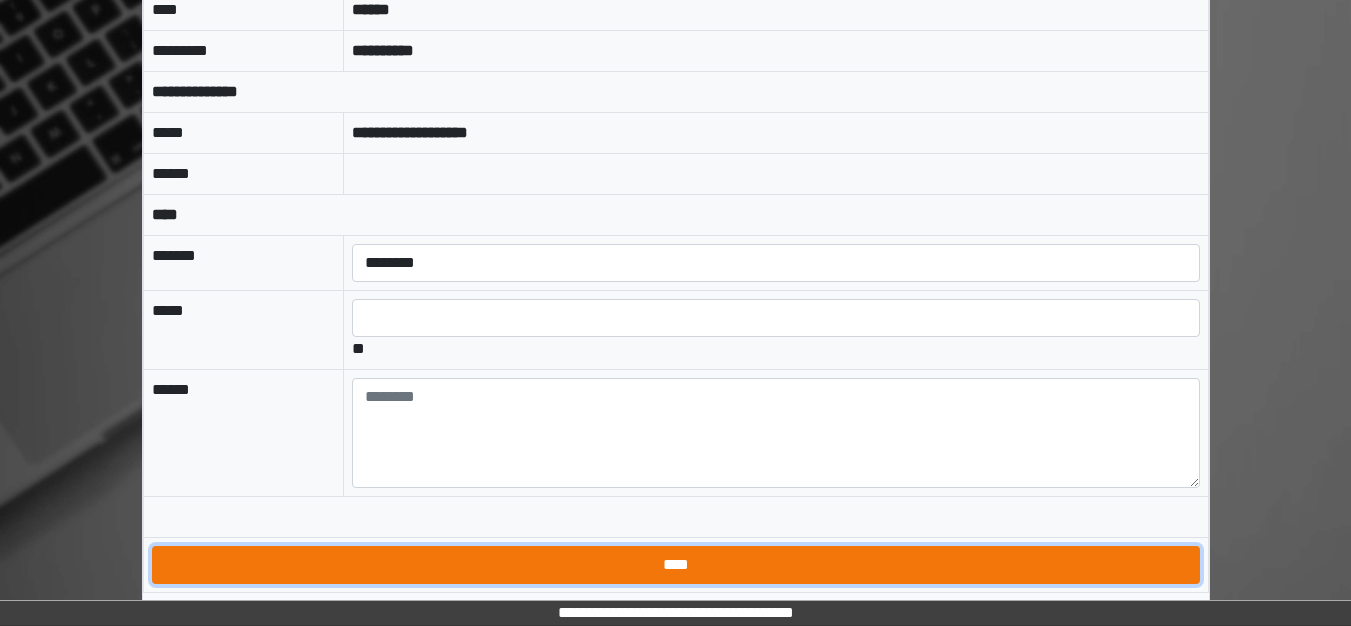 click on "****" at bounding box center (676, 565) 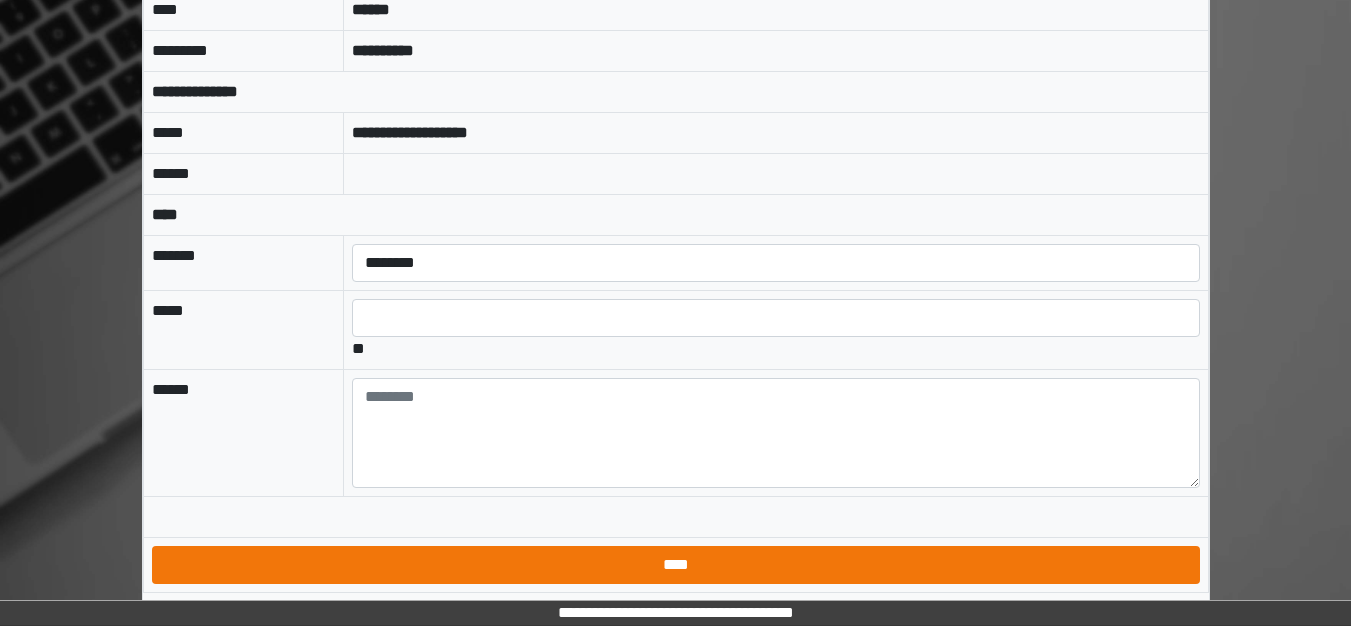 scroll, scrollTop: 15, scrollLeft: 0, axis: vertical 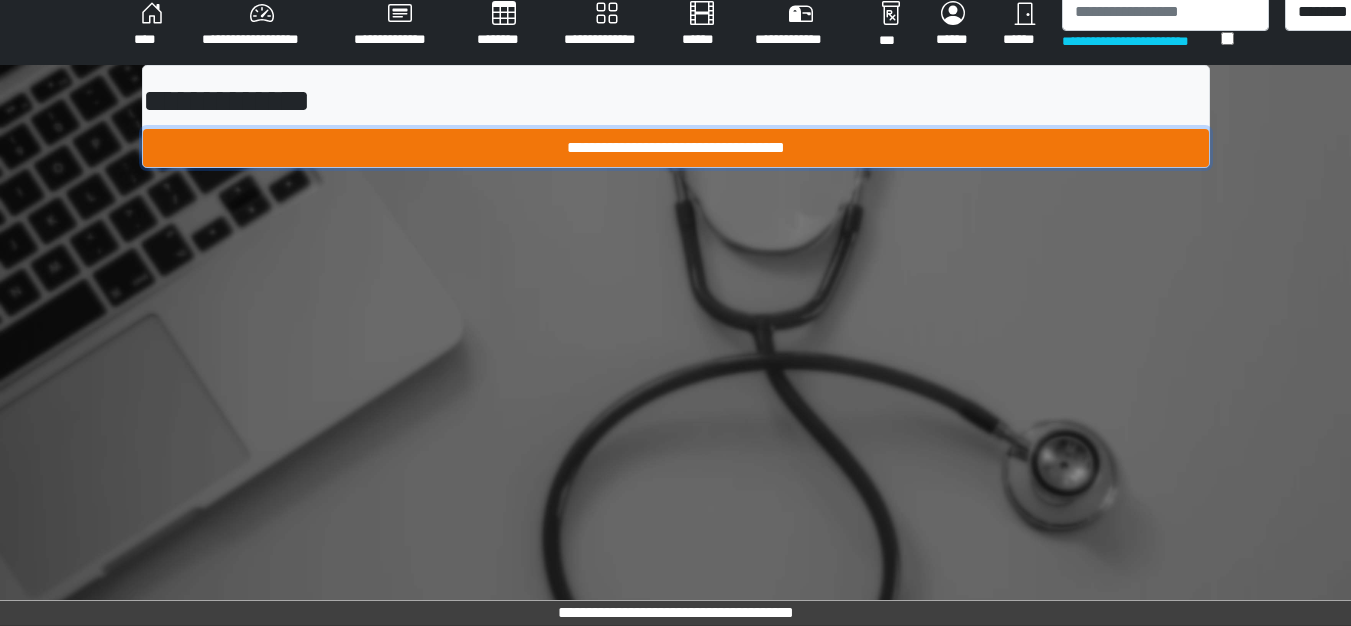click on "**********" at bounding box center [676, 148] 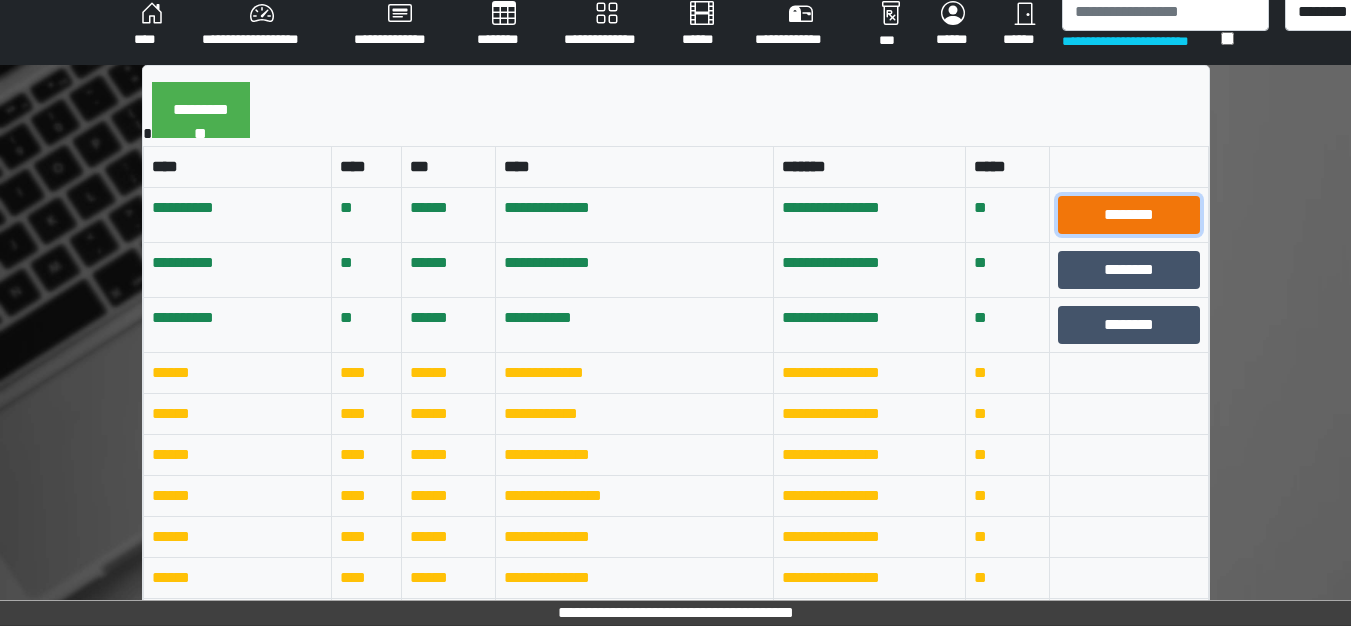 click on "********" at bounding box center [1128, 215] 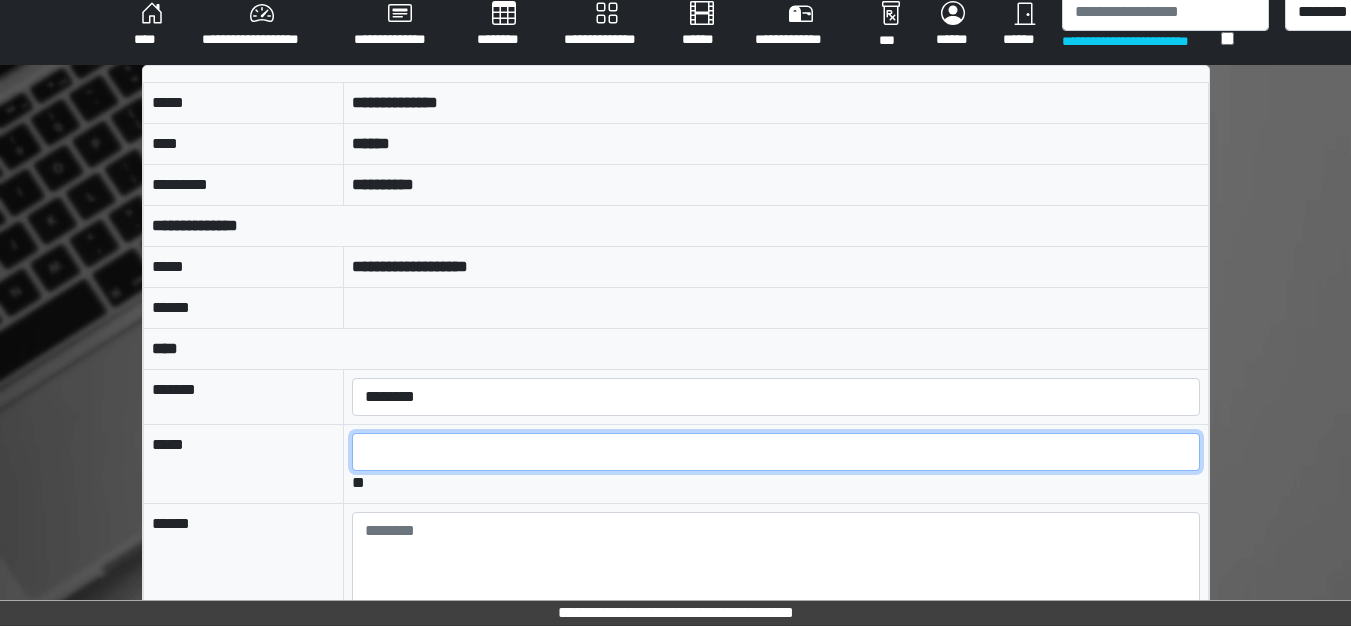 click at bounding box center [775, 452] 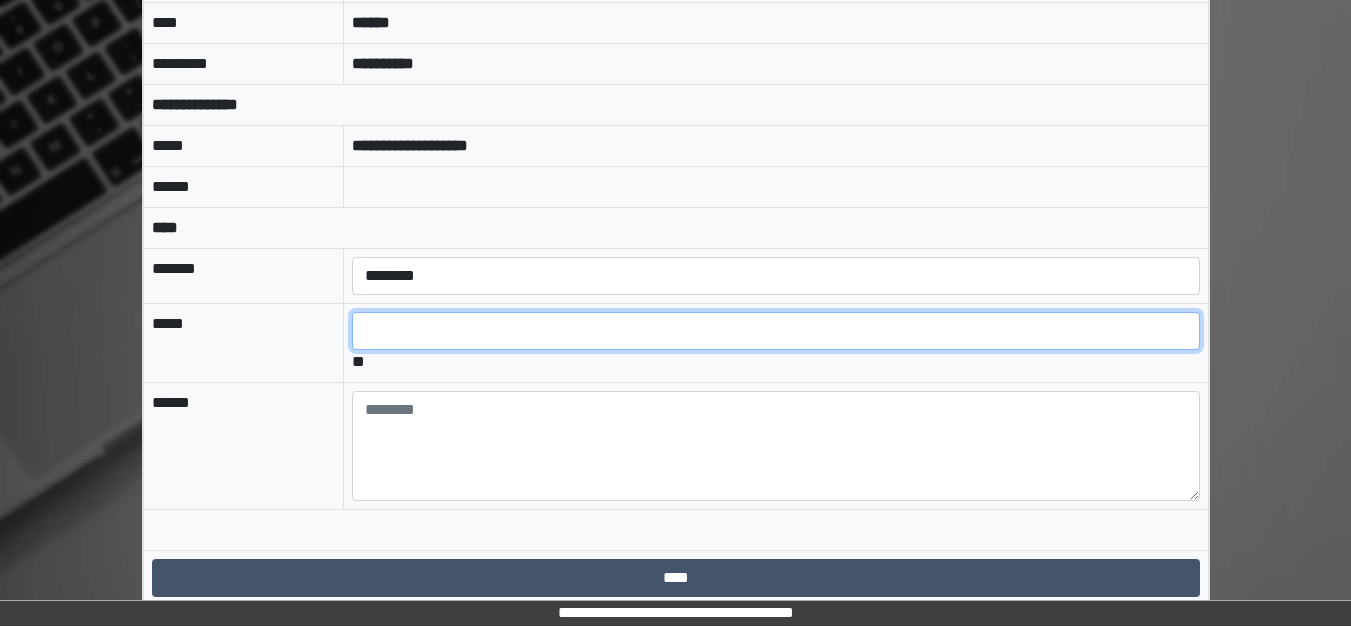 scroll, scrollTop: 149, scrollLeft: 0, axis: vertical 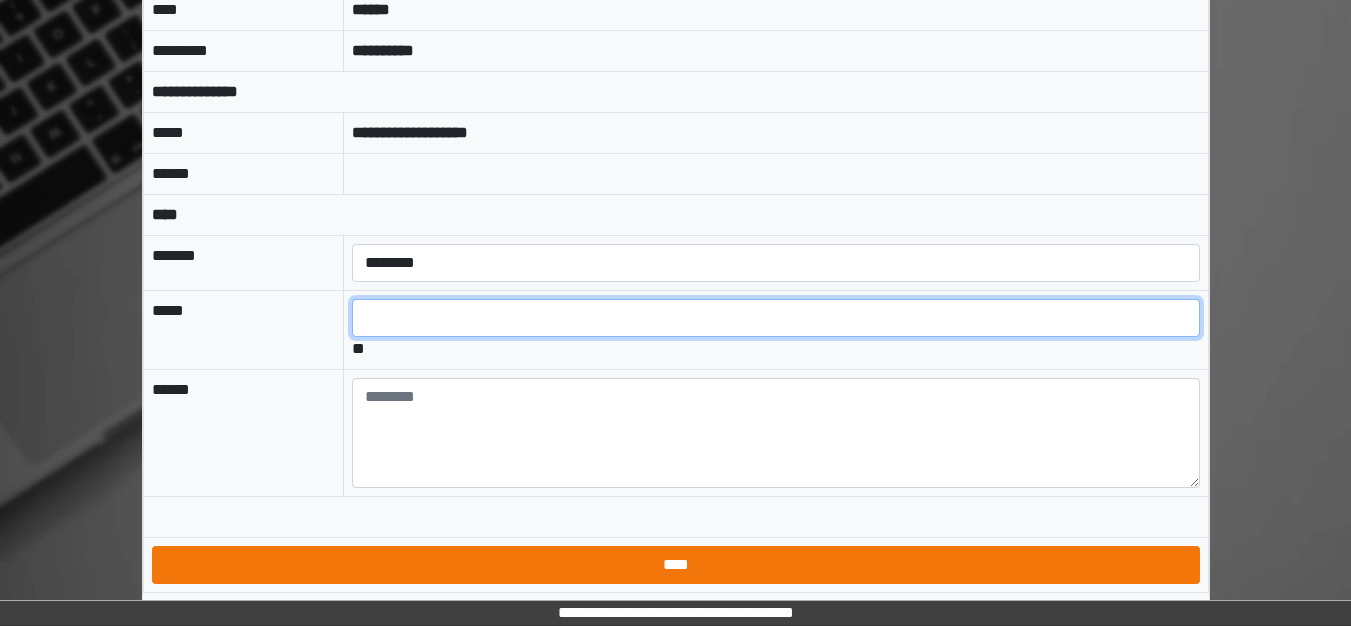 type on "*" 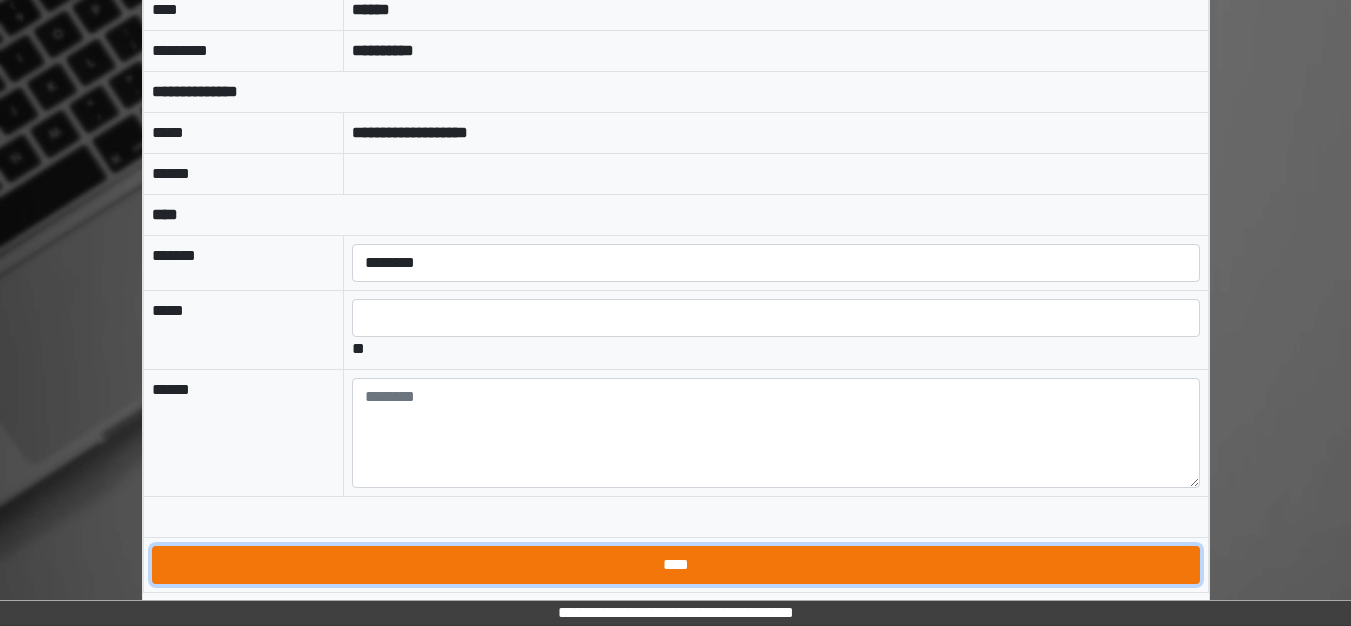 click on "****" at bounding box center (676, 565) 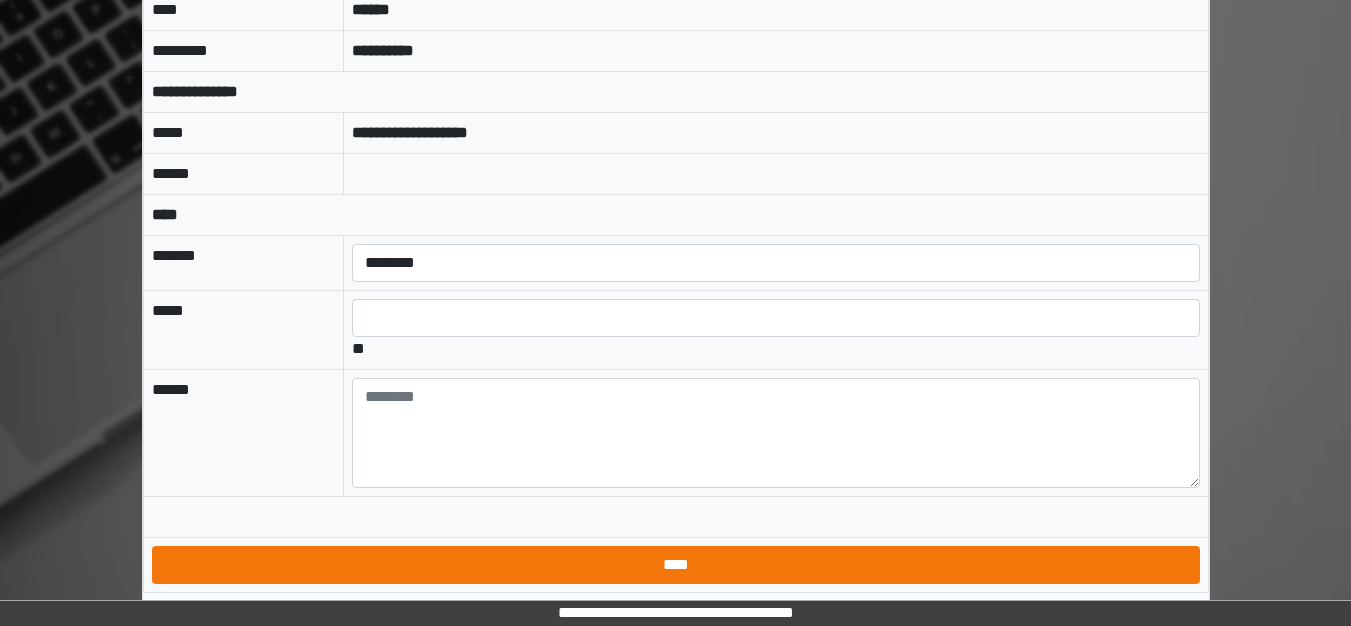 scroll, scrollTop: 15, scrollLeft: 0, axis: vertical 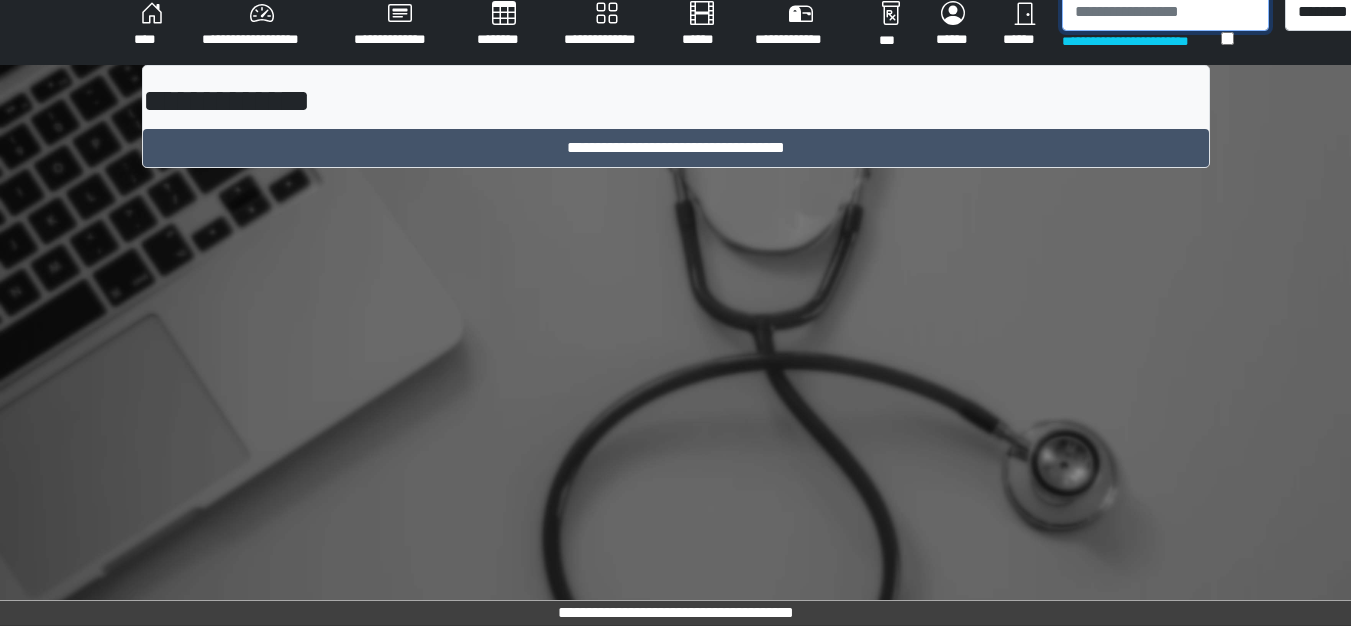 click at bounding box center (1165, 12) 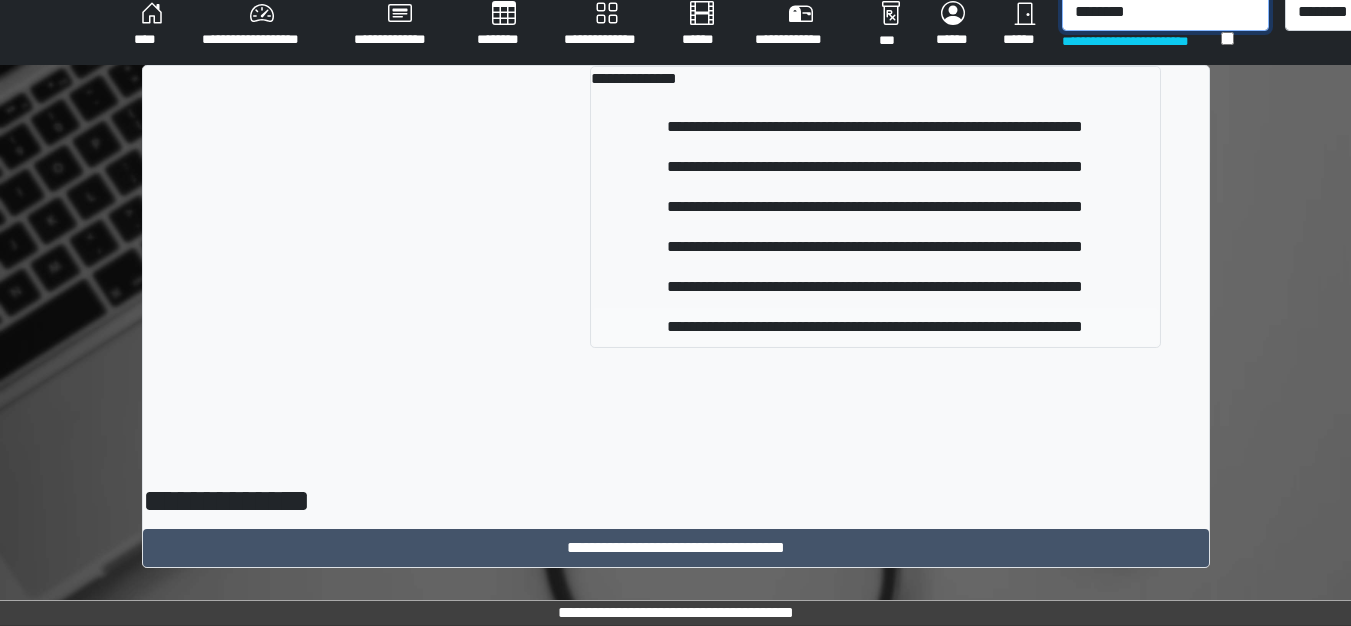 type on "********" 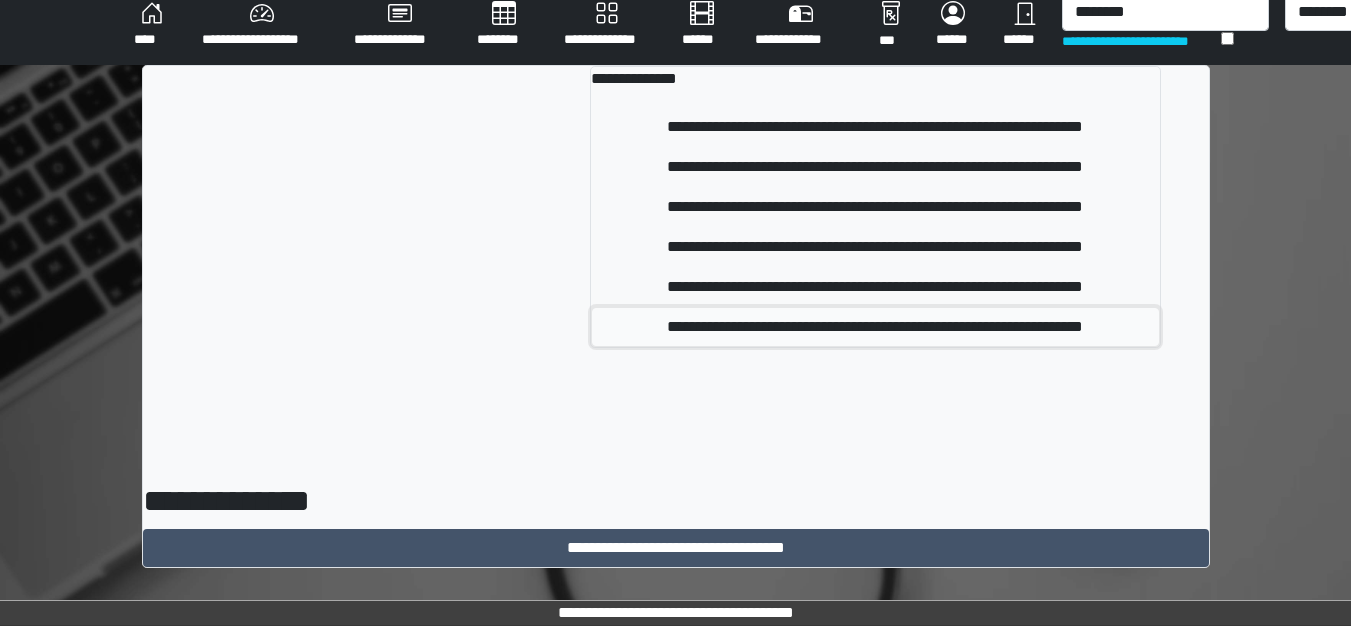 click on "**********" at bounding box center [875, 327] 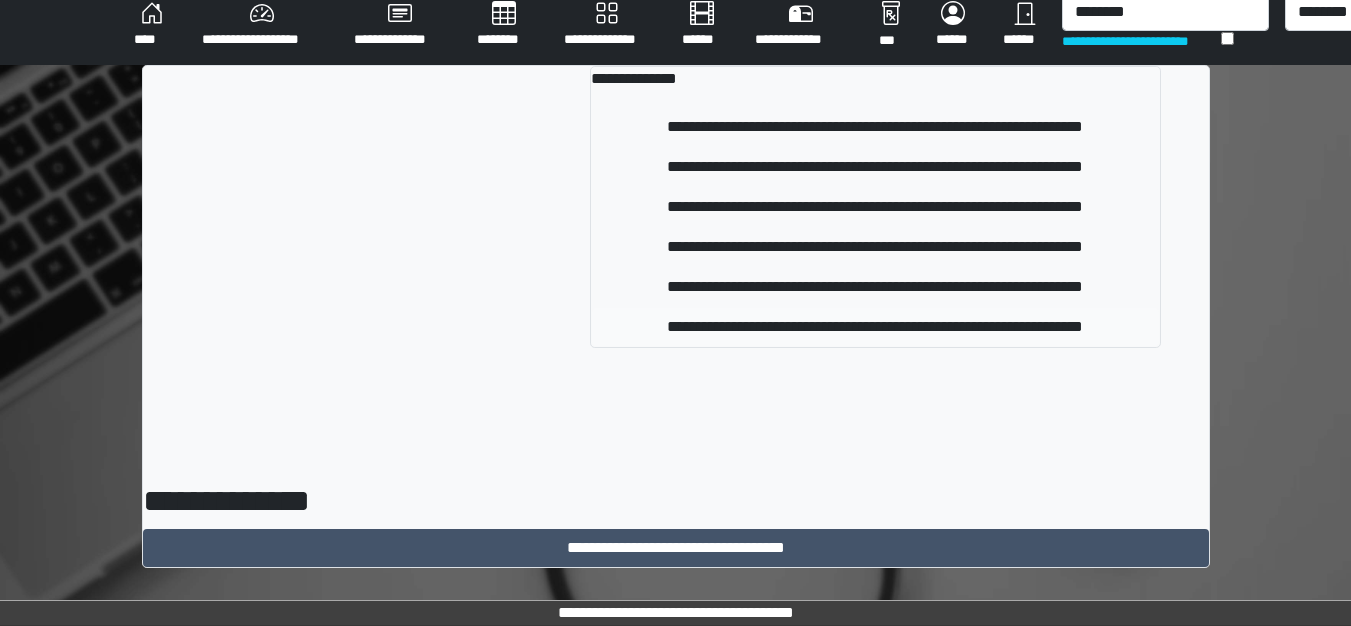 type 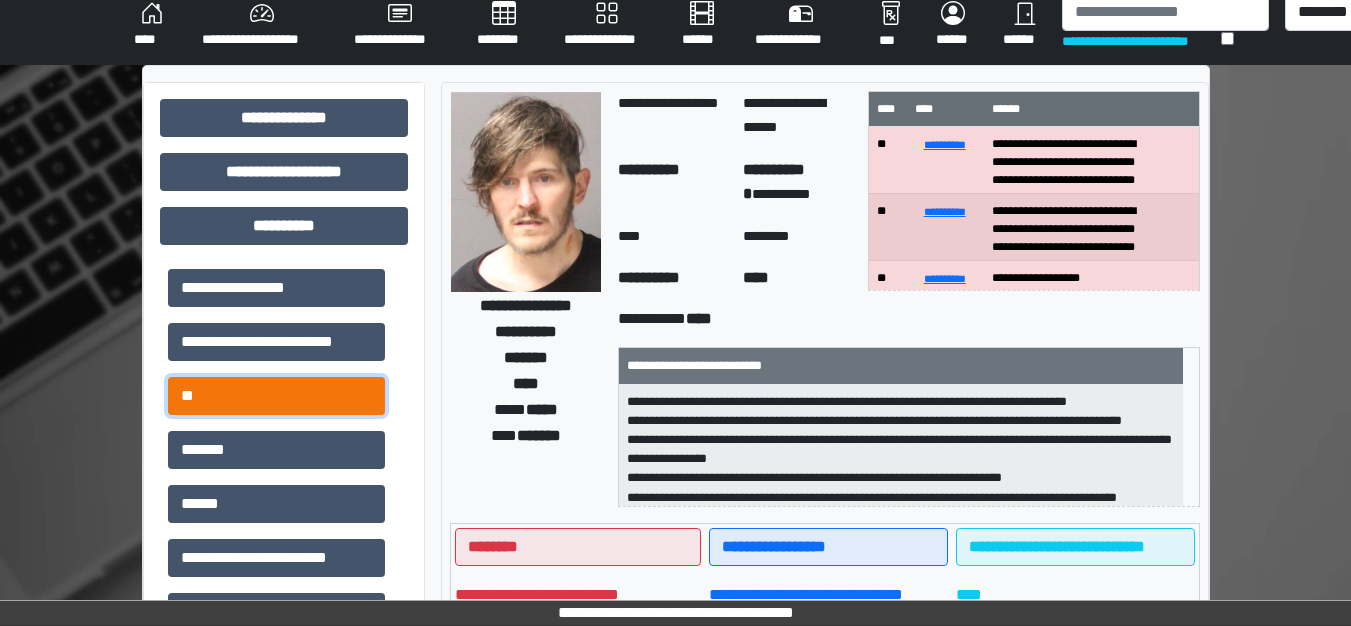 click on "**" at bounding box center (276, 396) 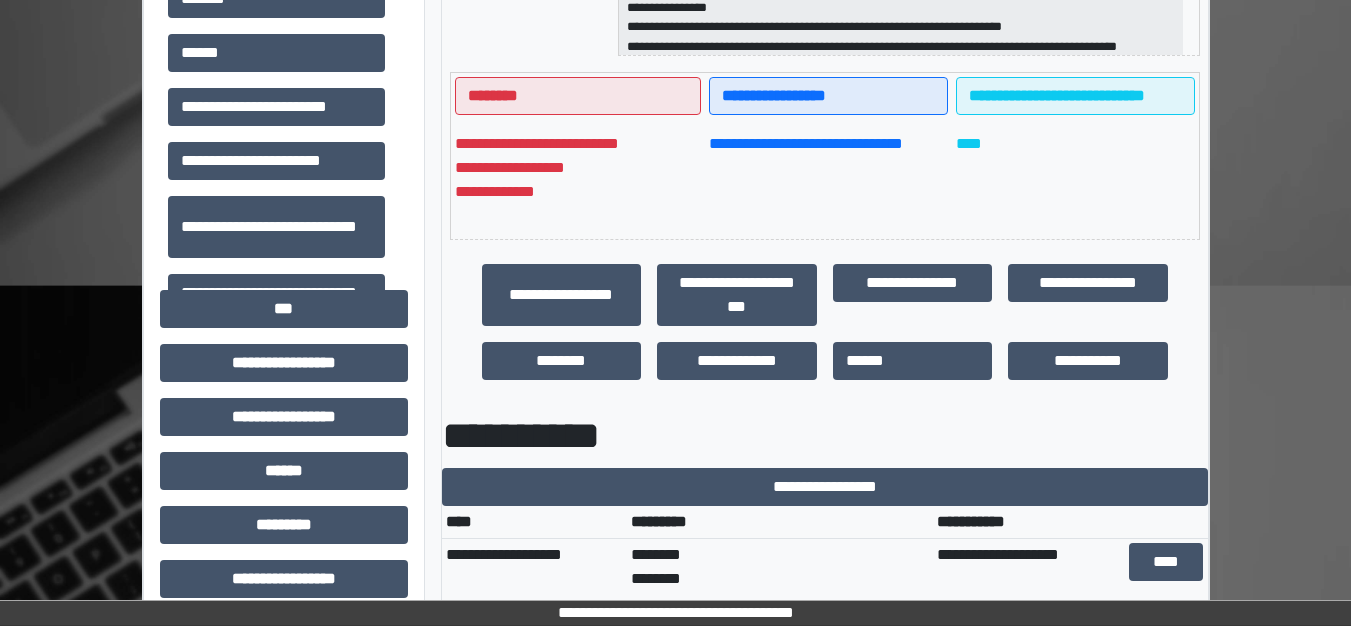 scroll, scrollTop: 515, scrollLeft: 0, axis: vertical 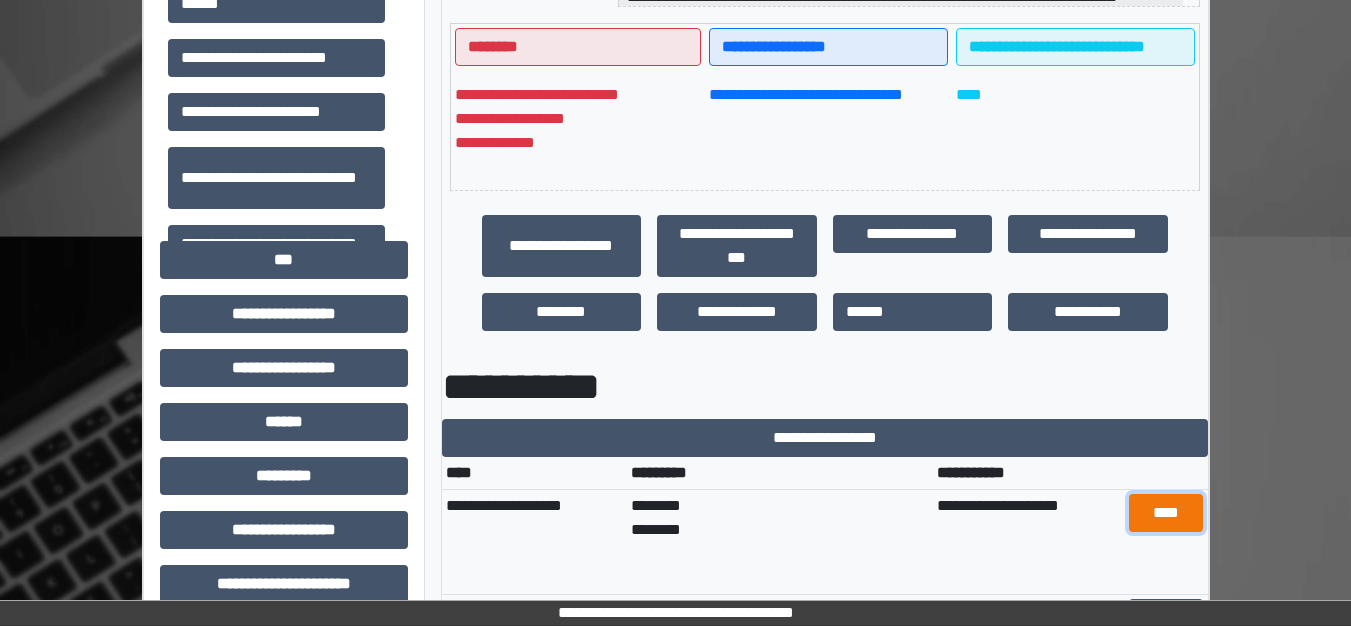 click on "****" at bounding box center [1166, 513] 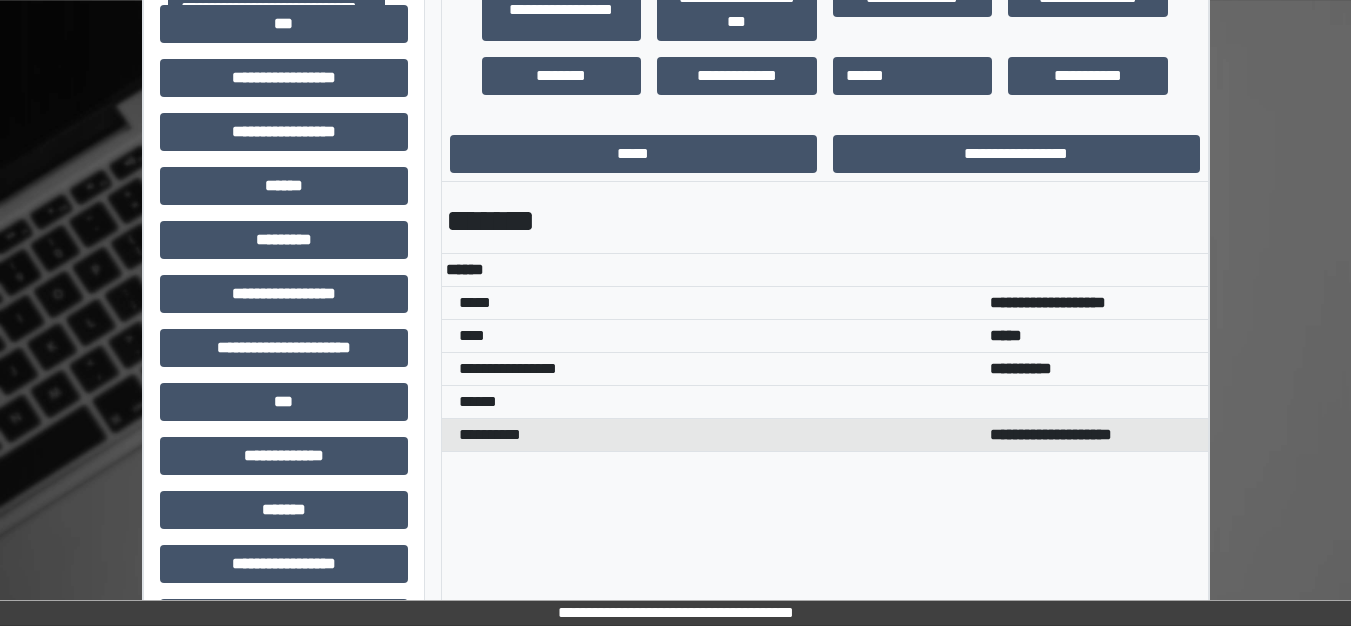 scroll, scrollTop: 728, scrollLeft: 0, axis: vertical 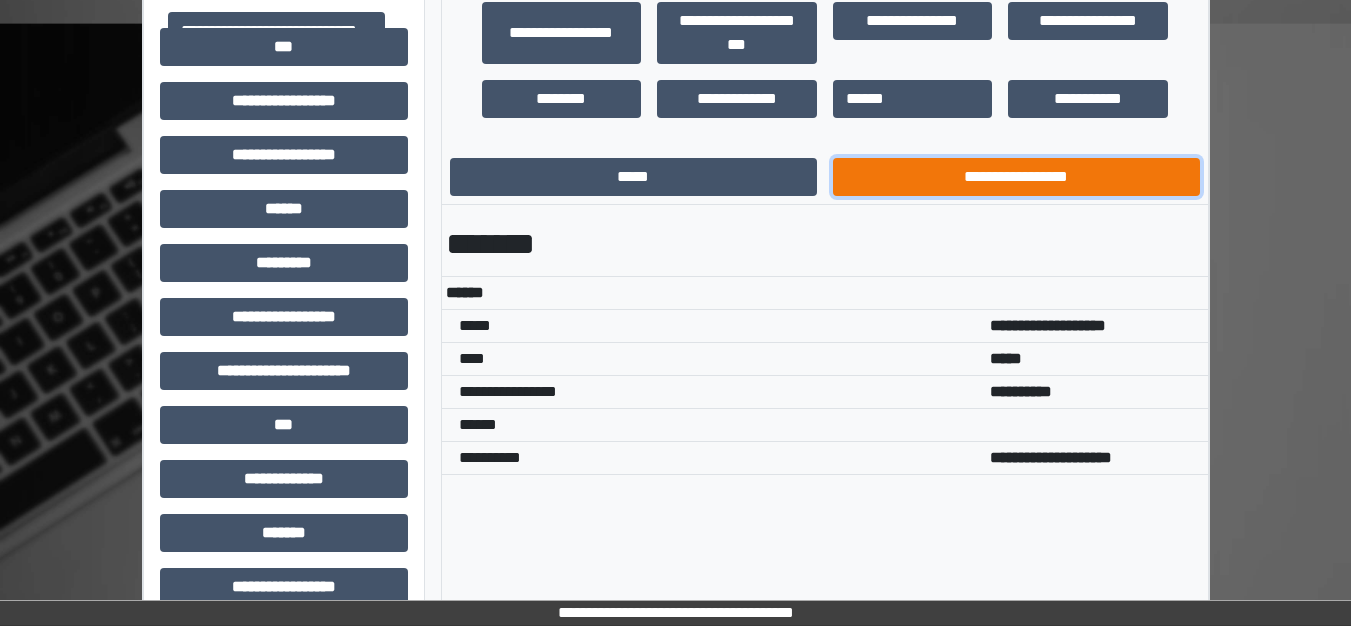 click on "**********" at bounding box center [1016, 177] 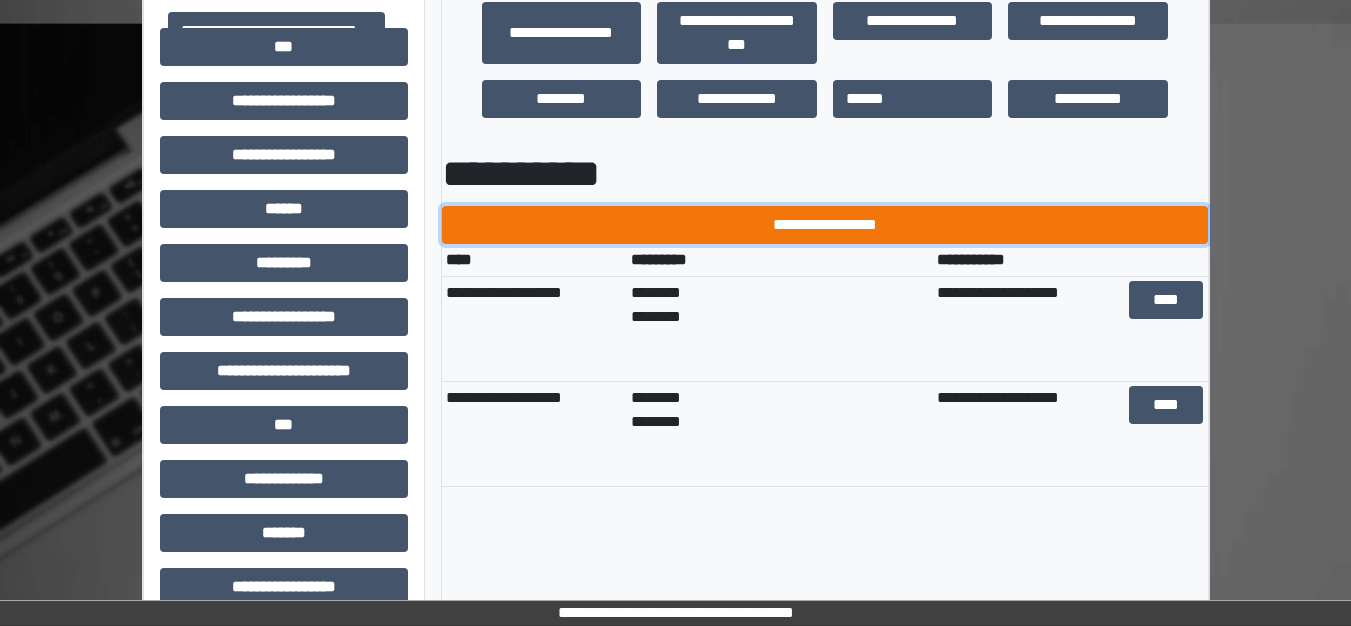 click on "**********" at bounding box center (825, 225) 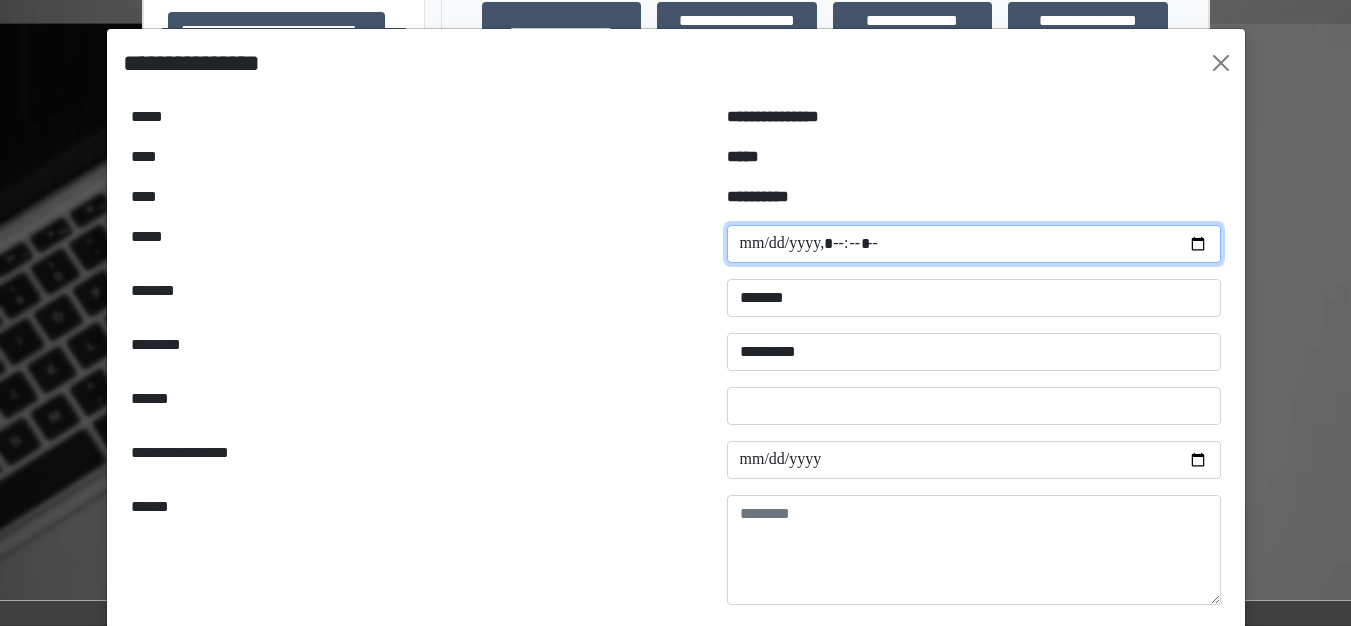 click at bounding box center (974, 244) 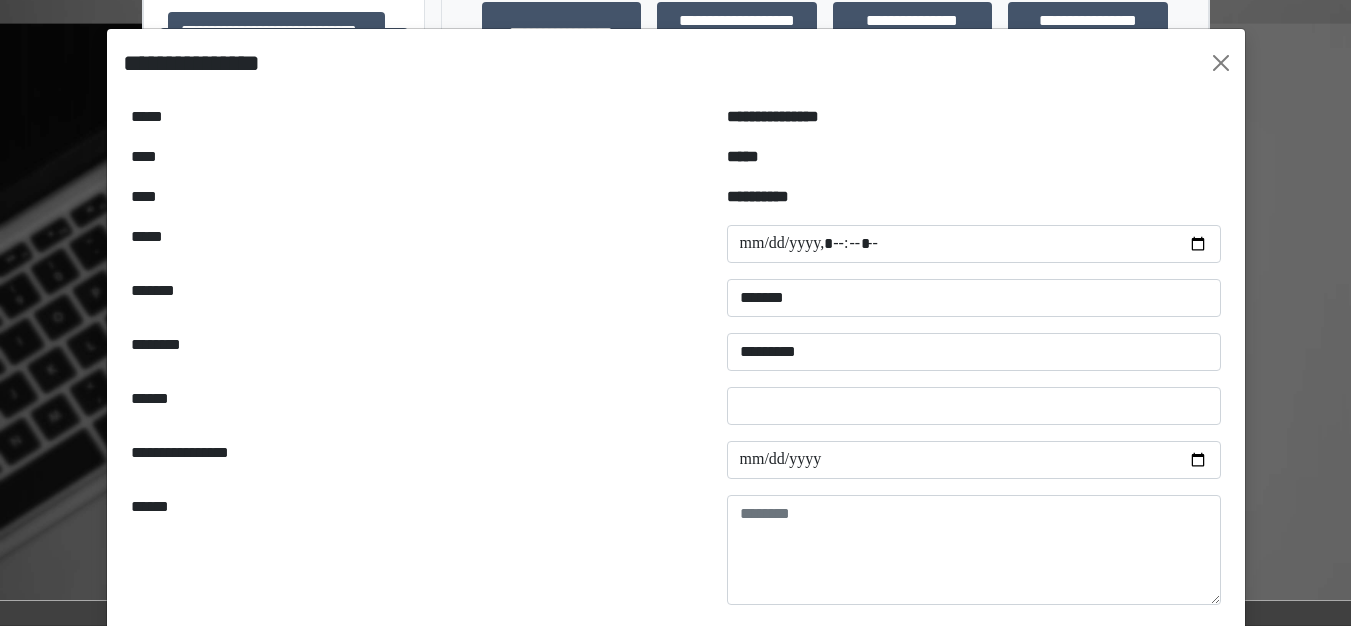 type on "**********" 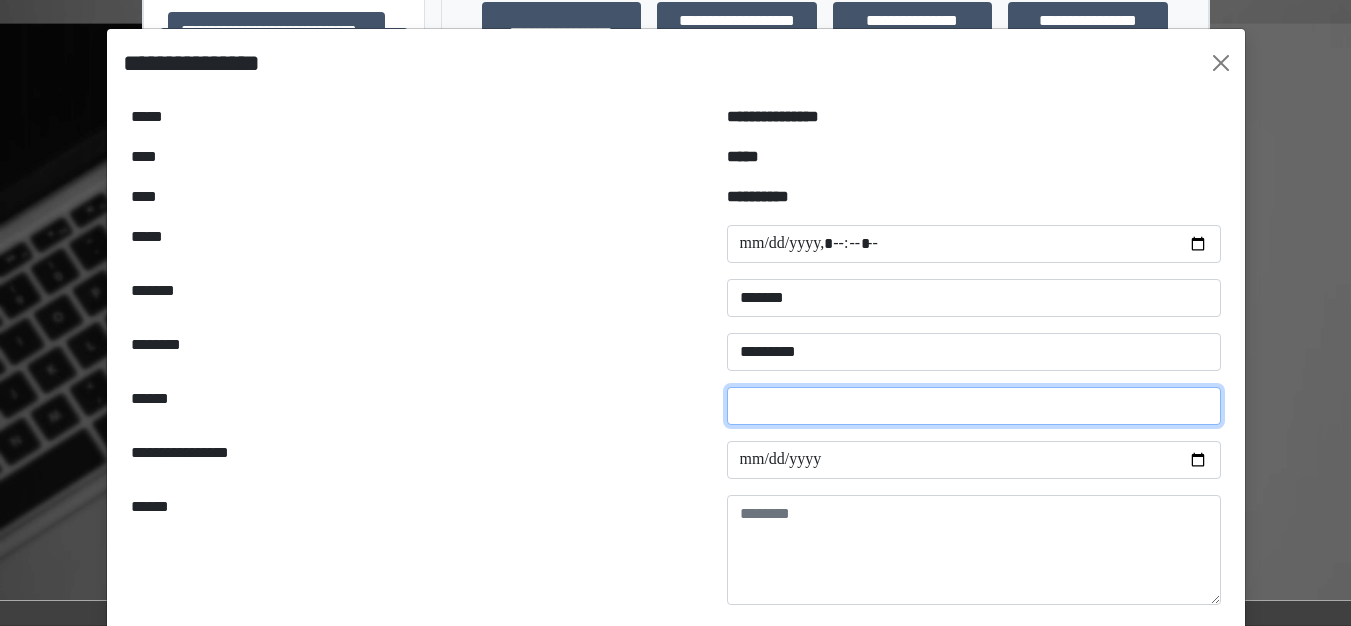 click at bounding box center [974, 406] 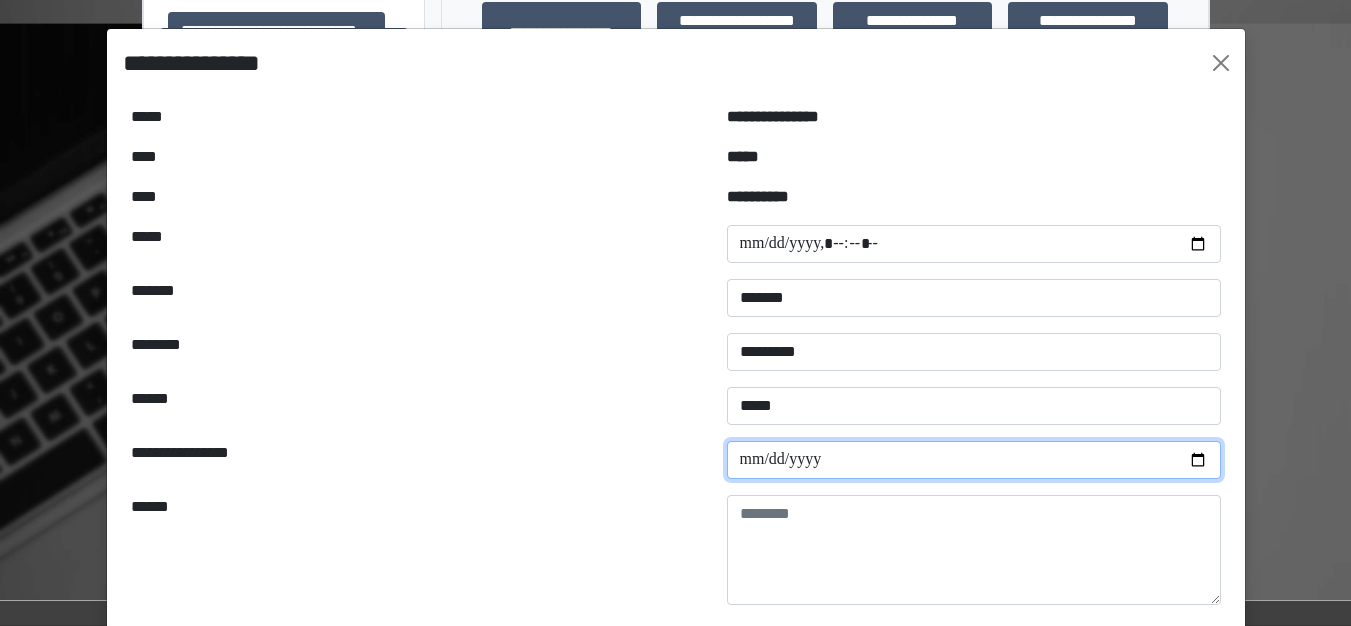 click at bounding box center (974, 460) 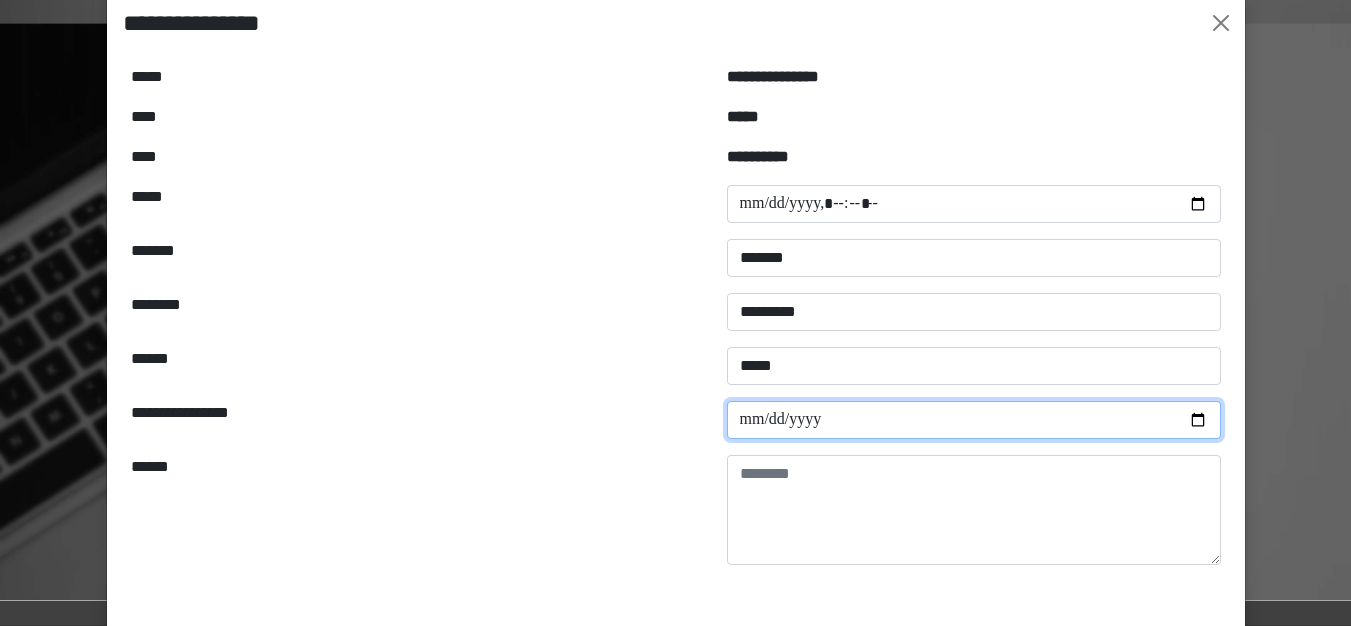 scroll, scrollTop: 200, scrollLeft: 0, axis: vertical 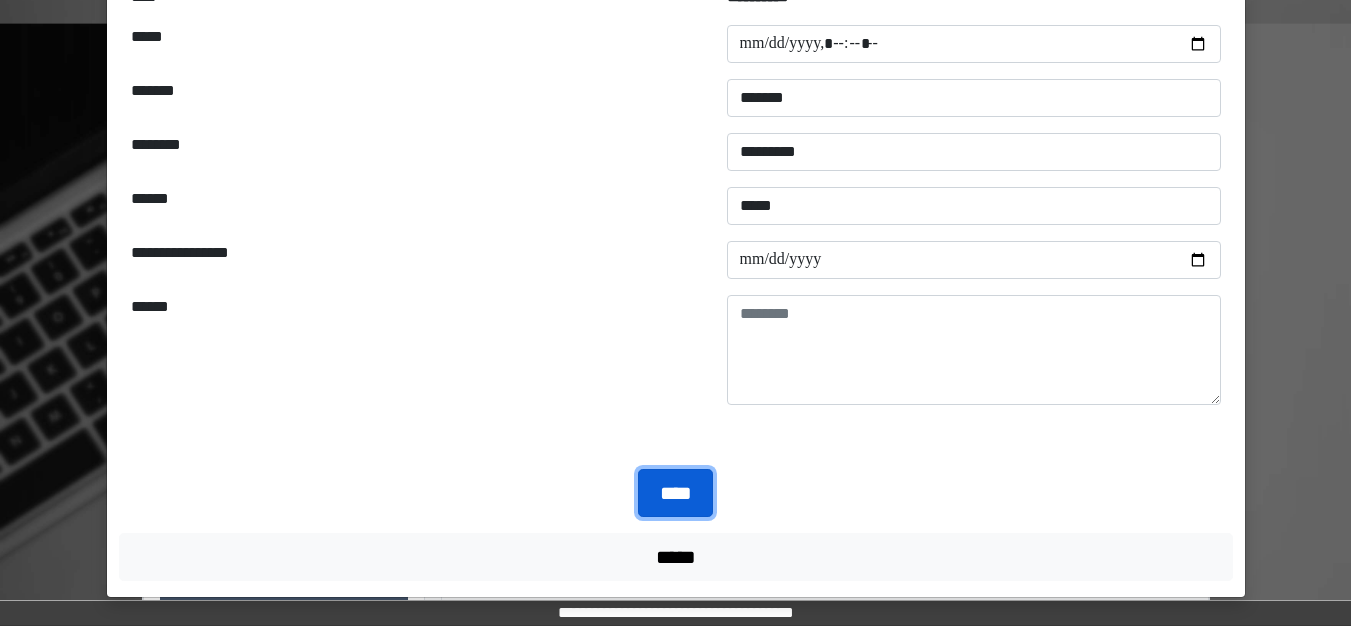 click on "****" at bounding box center (675, 493) 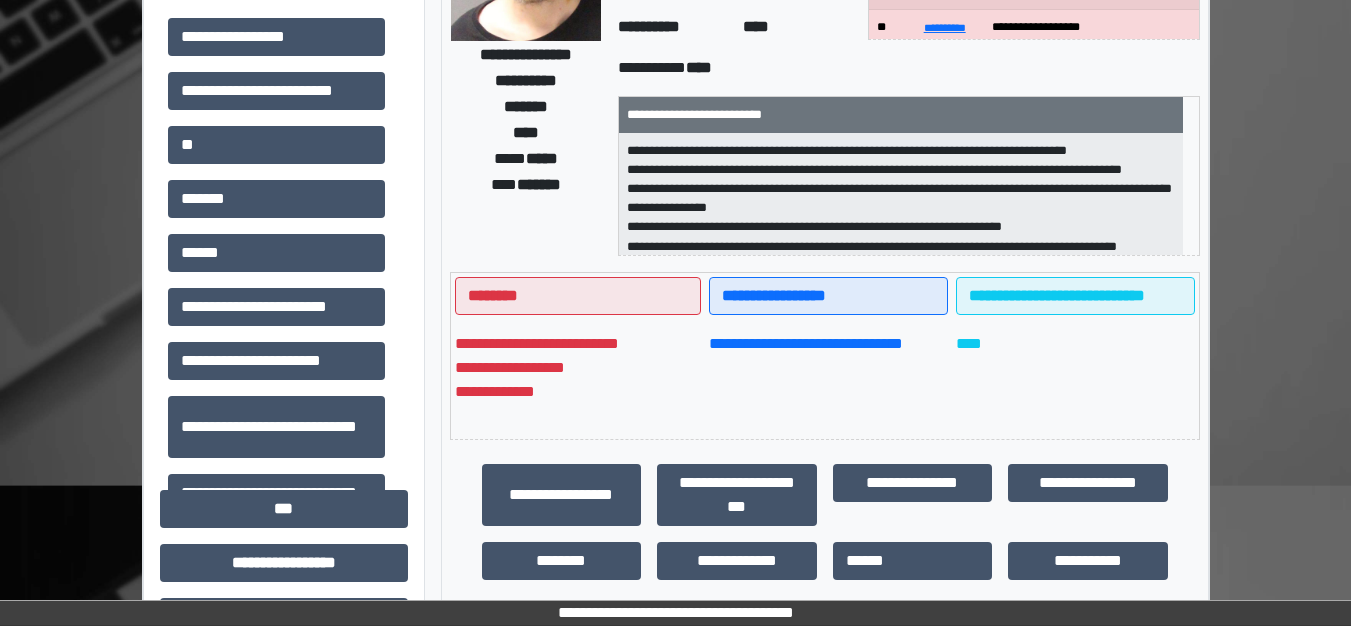 scroll, scrollTop: 228, scrollLeft: 0, axis: vertical 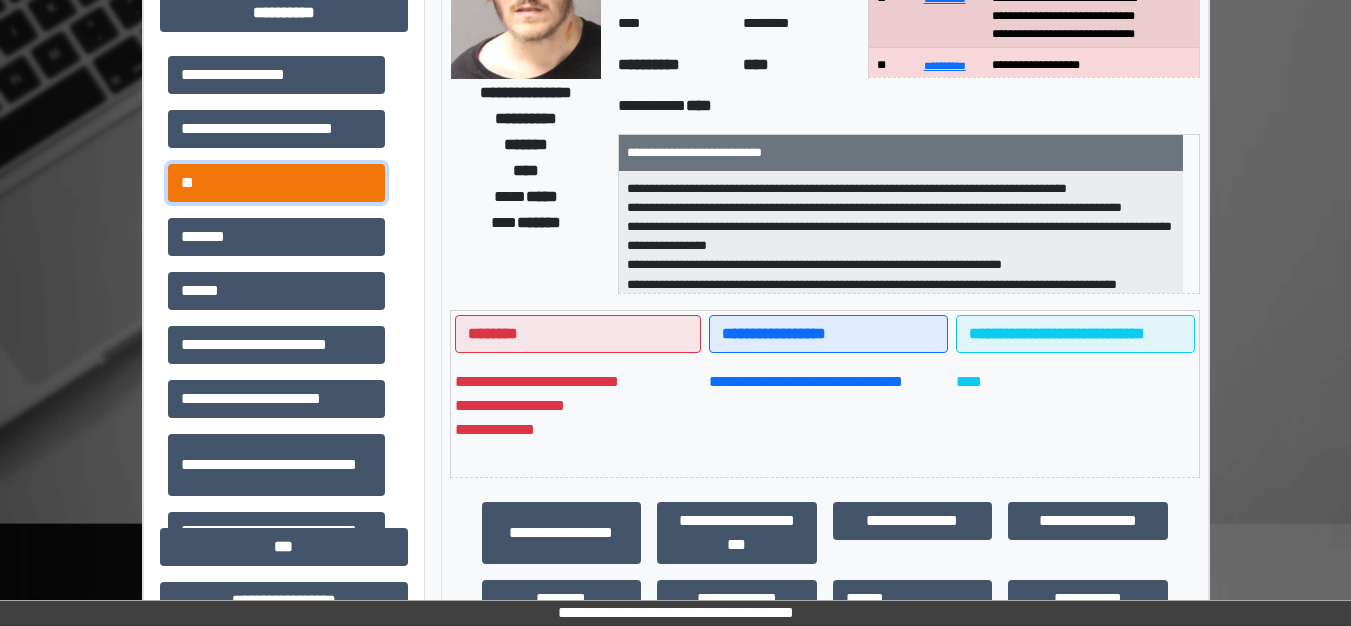 click on "**" at bounding box center (276, 183) 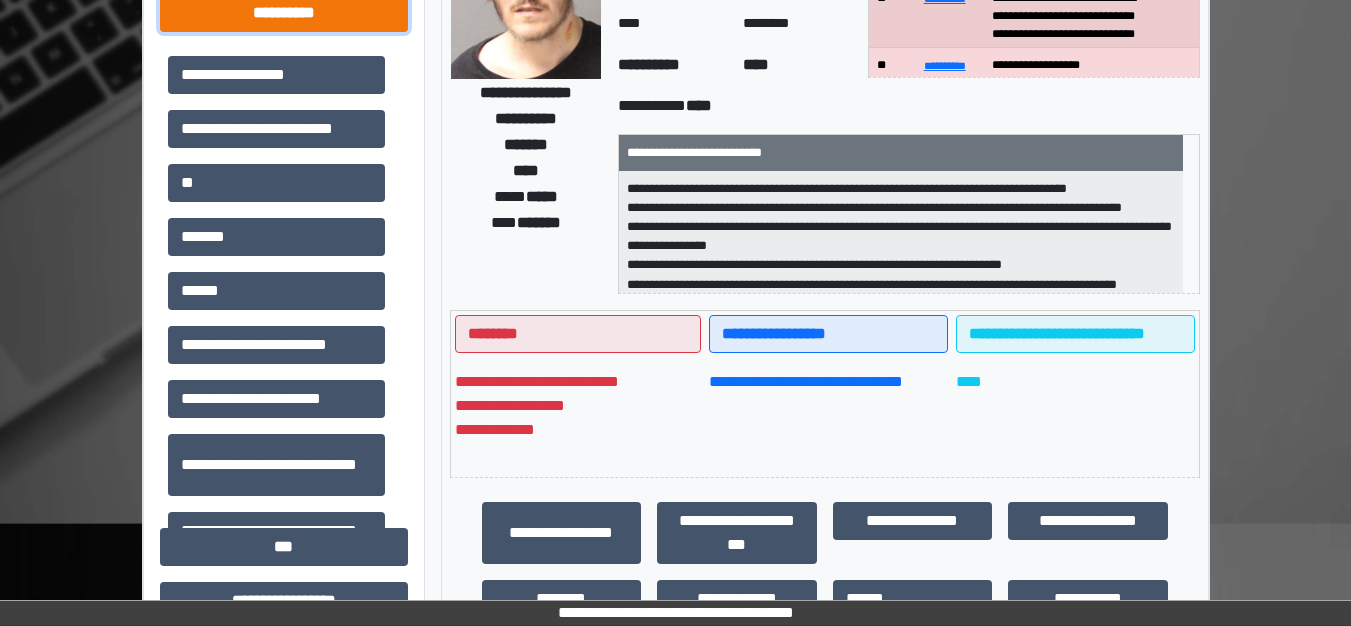 click on "**********" at bounding box center [284, 13] 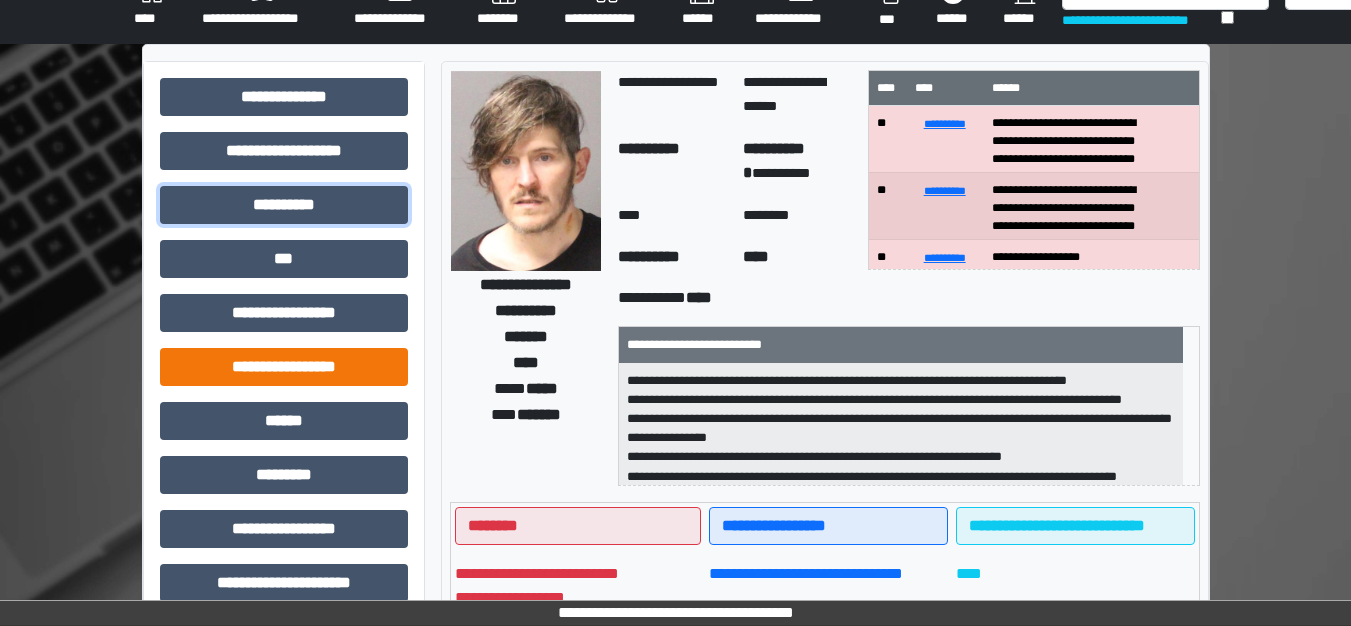 scroll, scrollTop: 28, scrollLeft: 0, axis: vertical 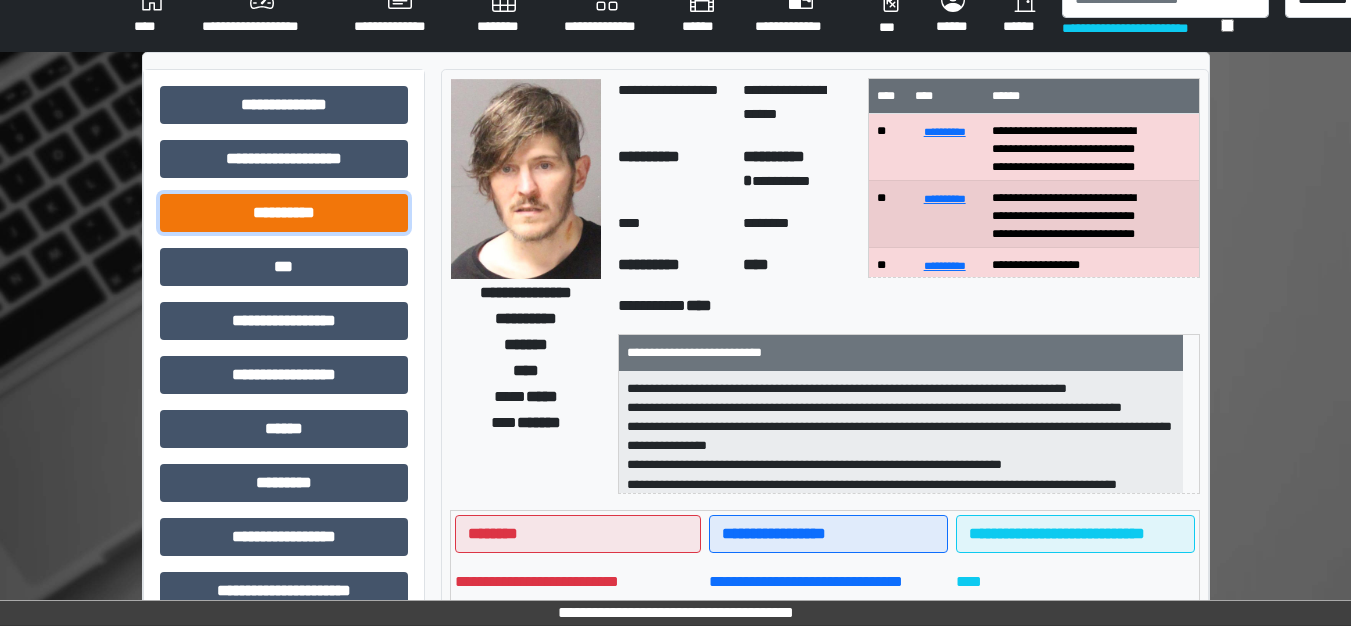 click on "**********" at bounding box center [284, 213] 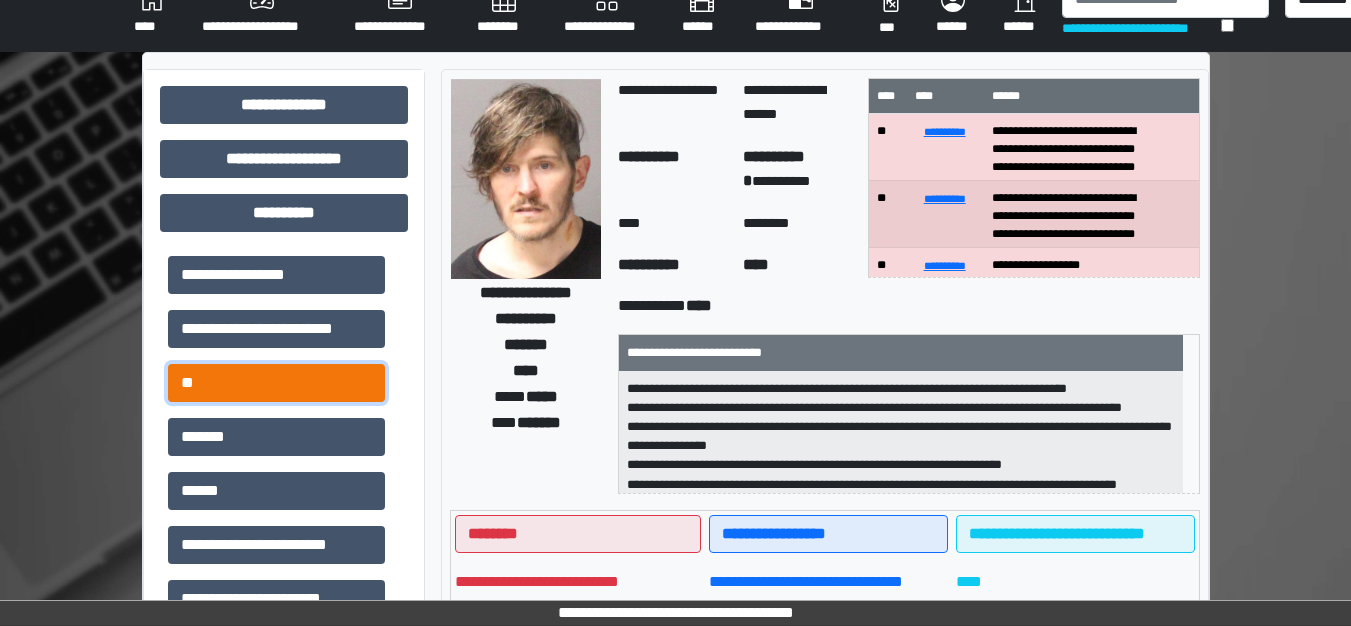 click on "**" at bounding box center (276, 383) 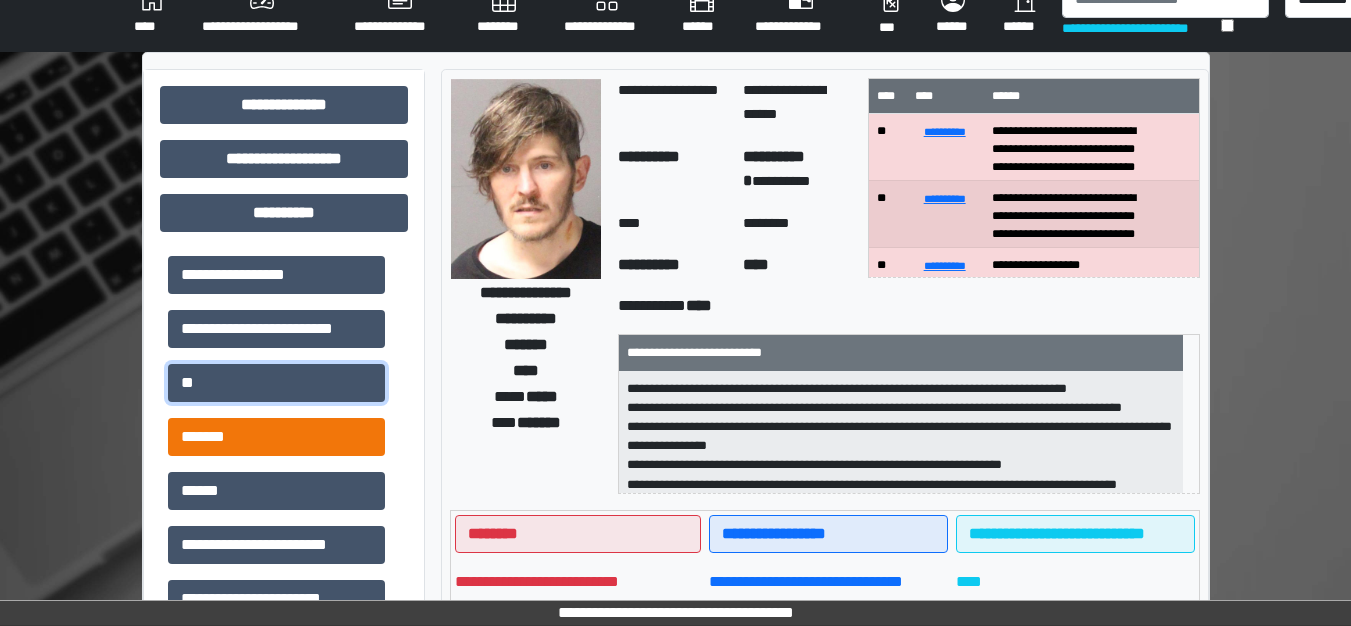 scroll, scrollTop: 0, scrollLeft: 0, axis: both 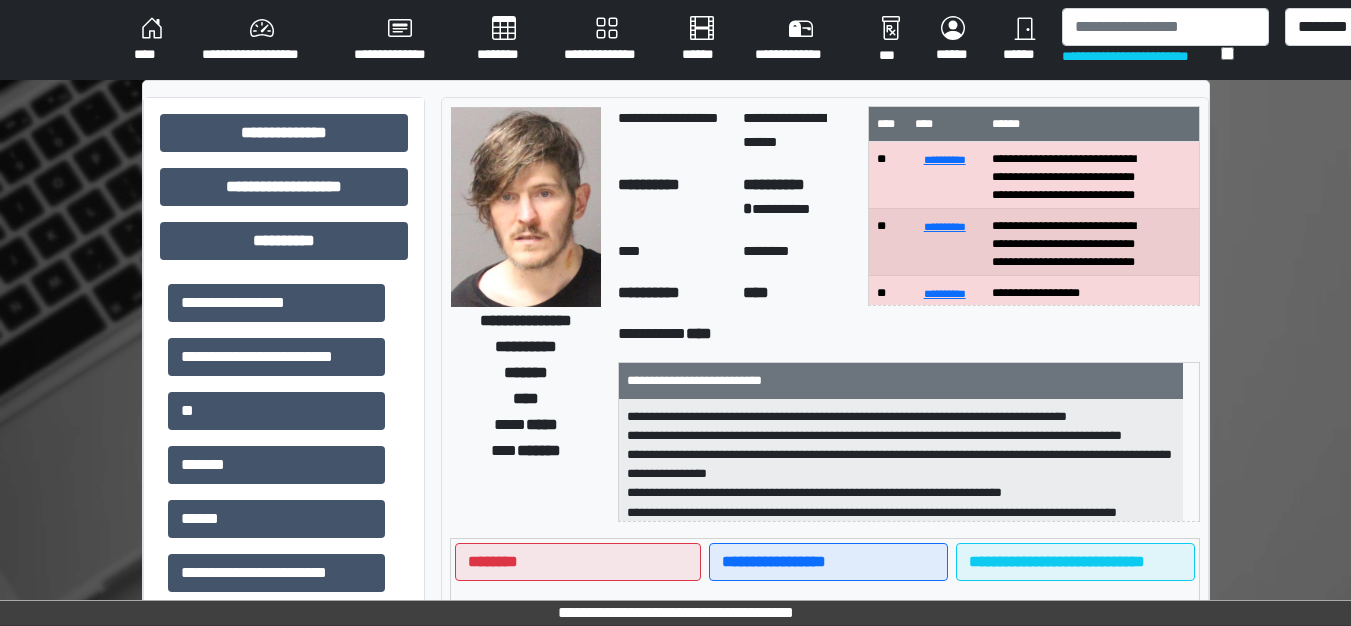 click on "**********" at bounding box center [262, 40] 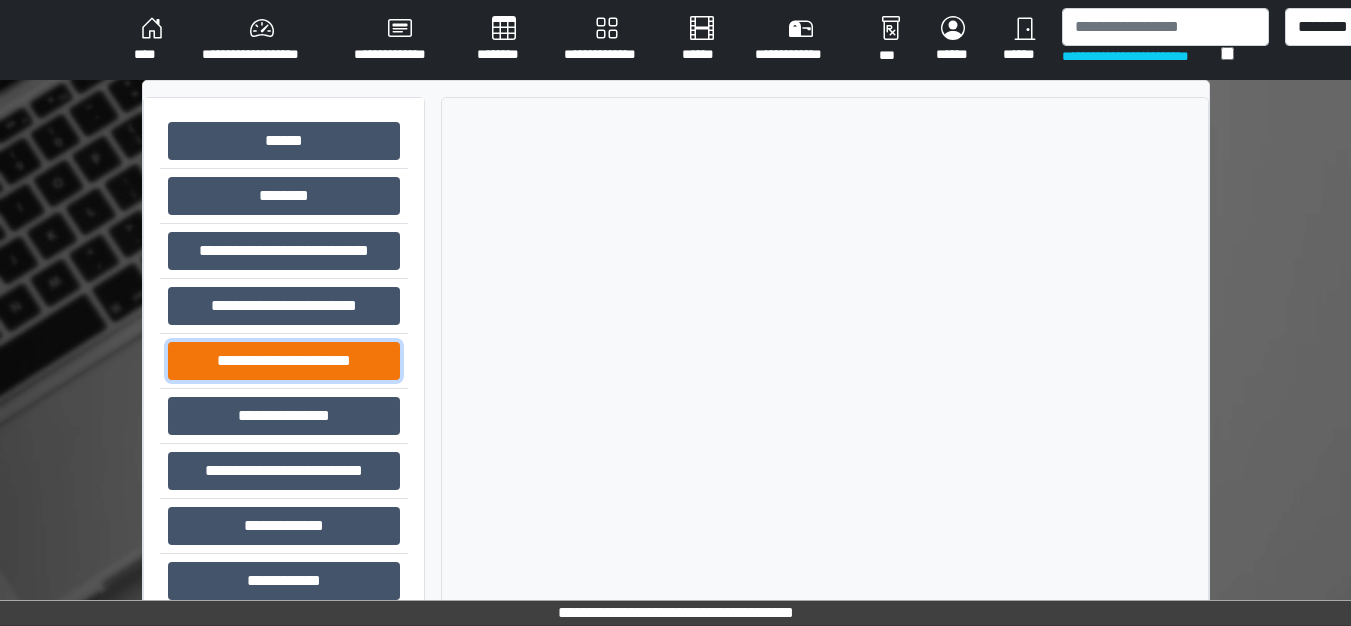 click on "**********" at bounding box center (284, 361) 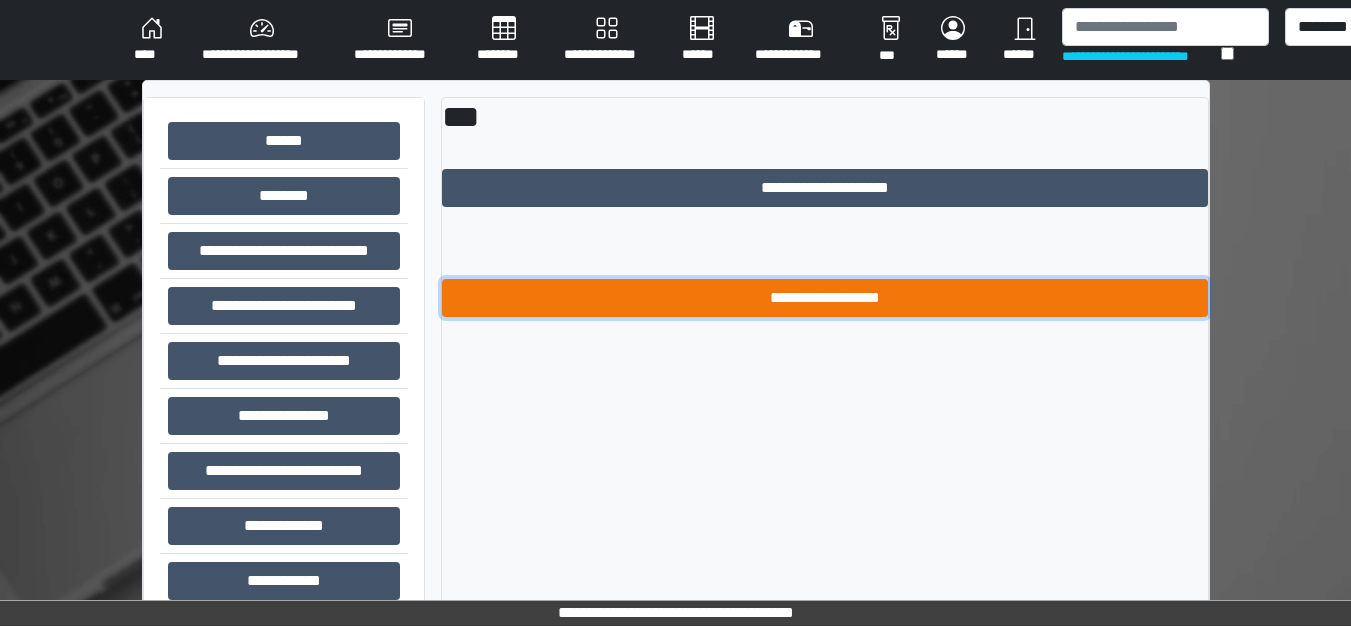 click on "**********" at bounding box center (825, 298) 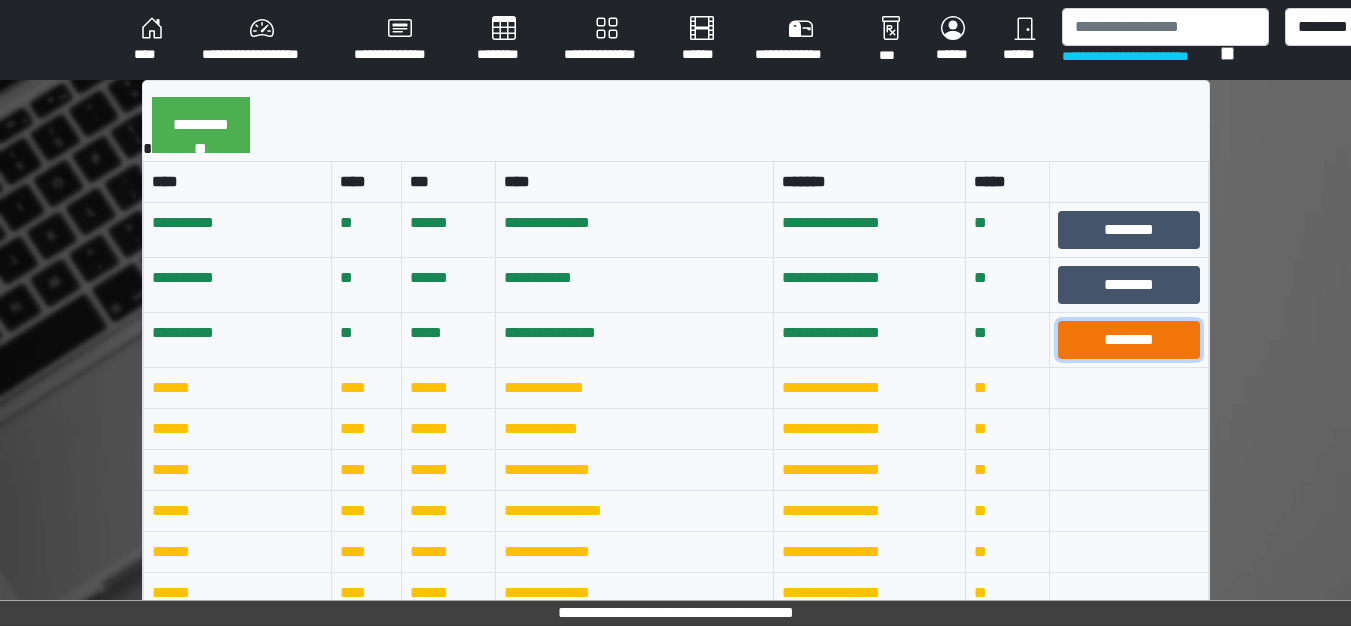 click on "********" at bounding box center (1128, 340) 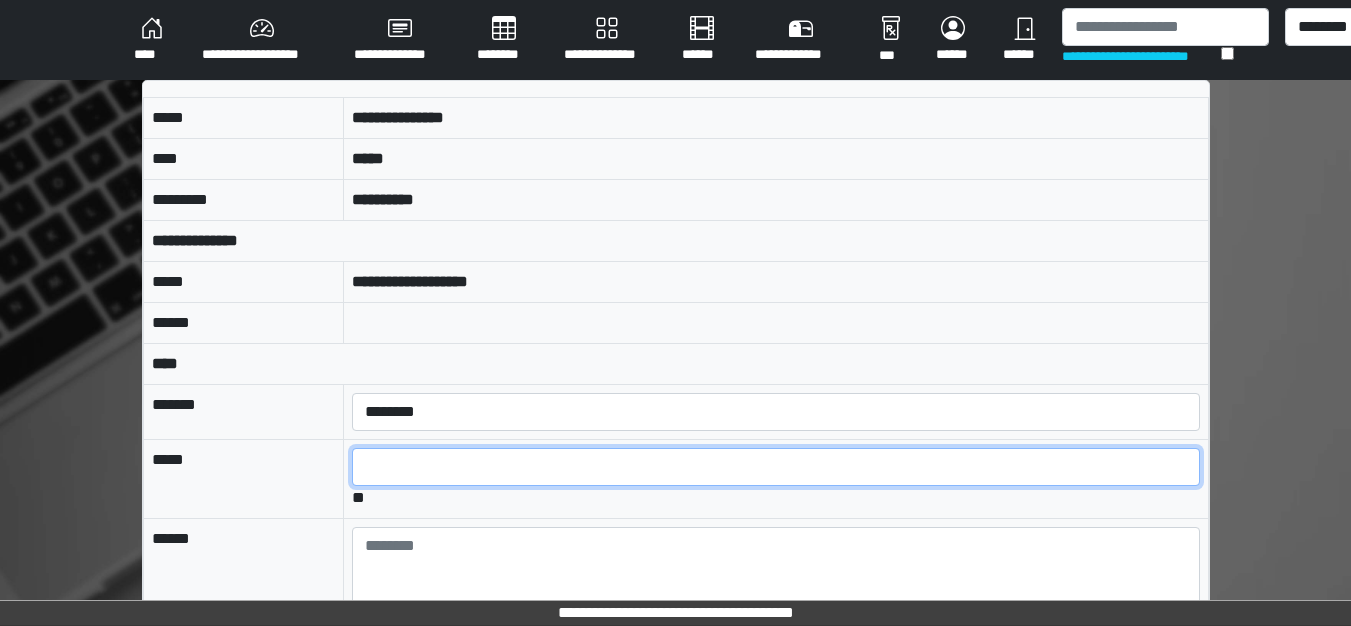 click at bounding box center [775, 467] 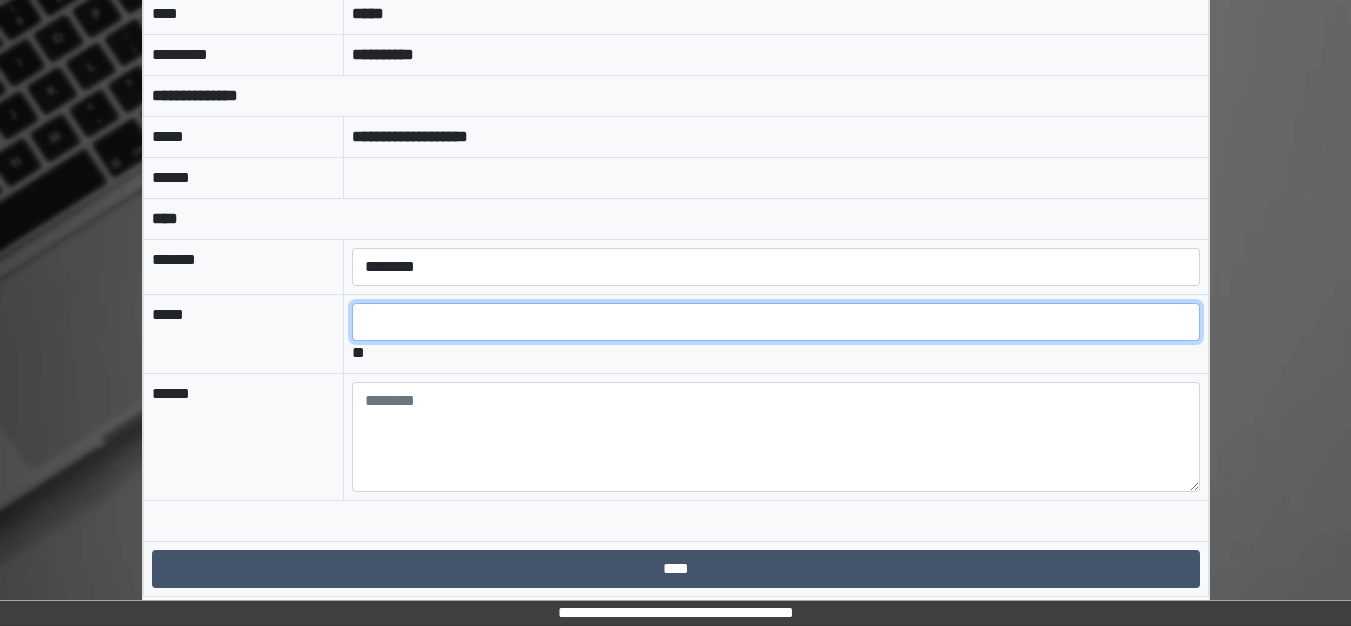 scroll, scrollTop: 149, scrollLeft: 0, axis: vertical 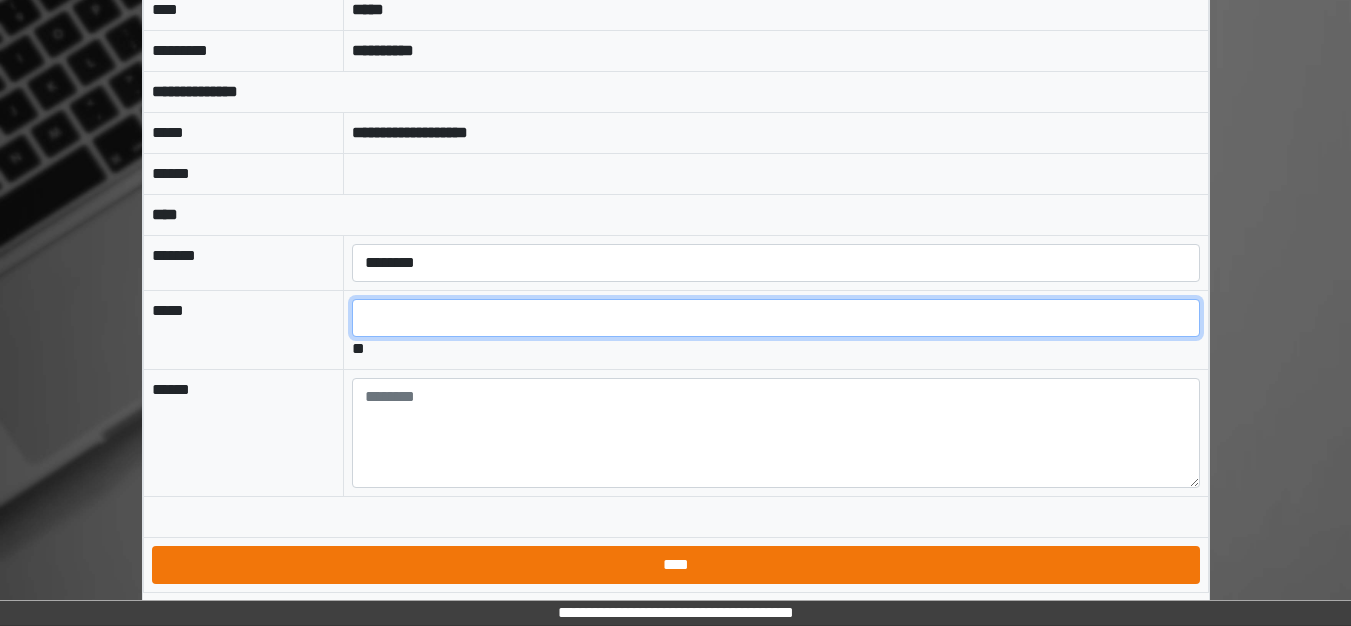 type on "*" 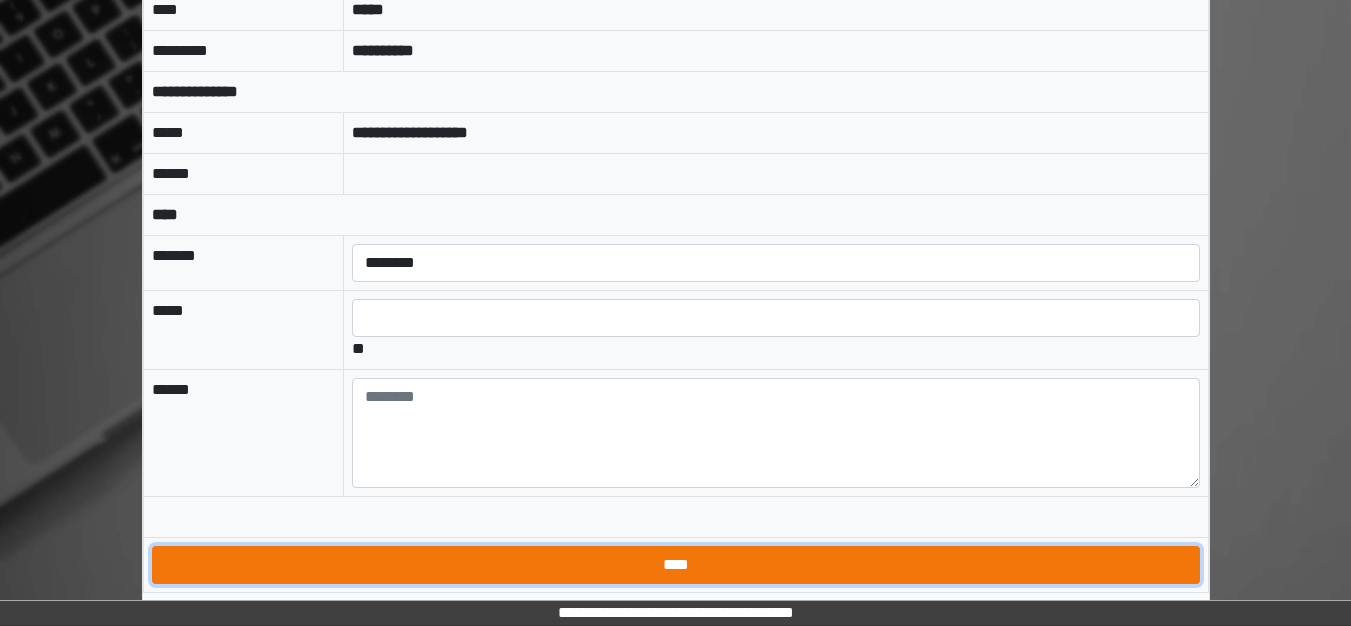 click on "****" at bounding box center (676, 565) 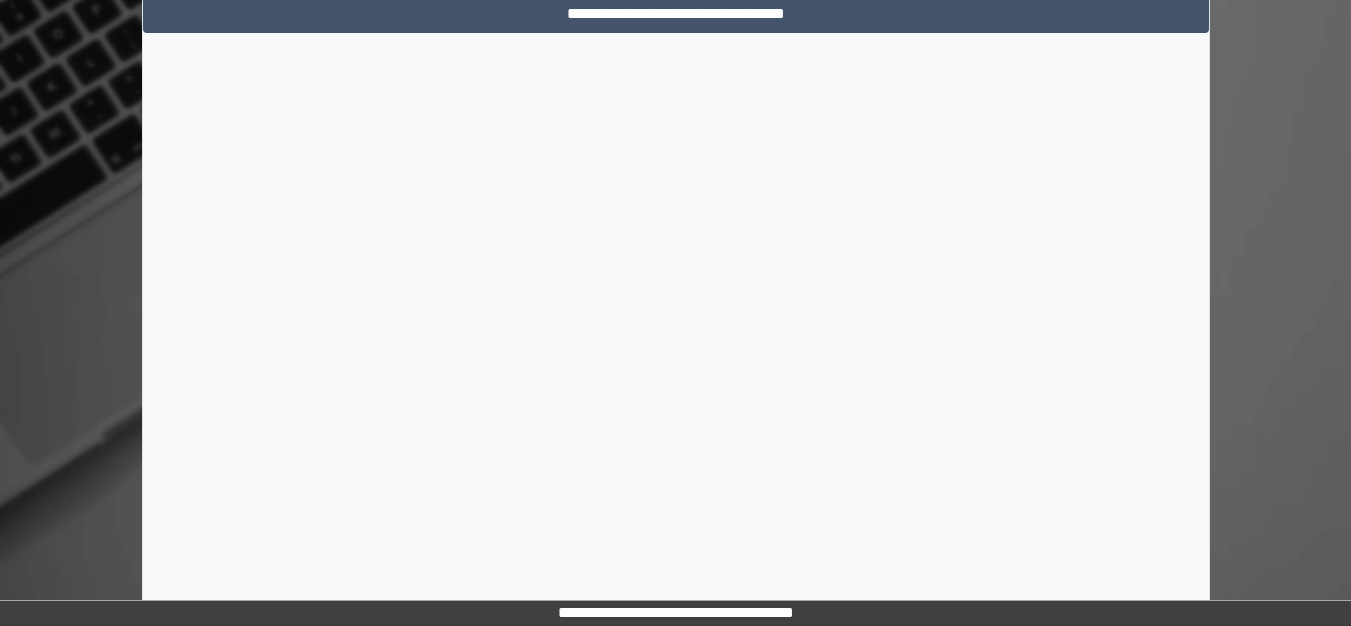 scroll, scrollTop: 15, scrollLeft: 0, axis: vertical 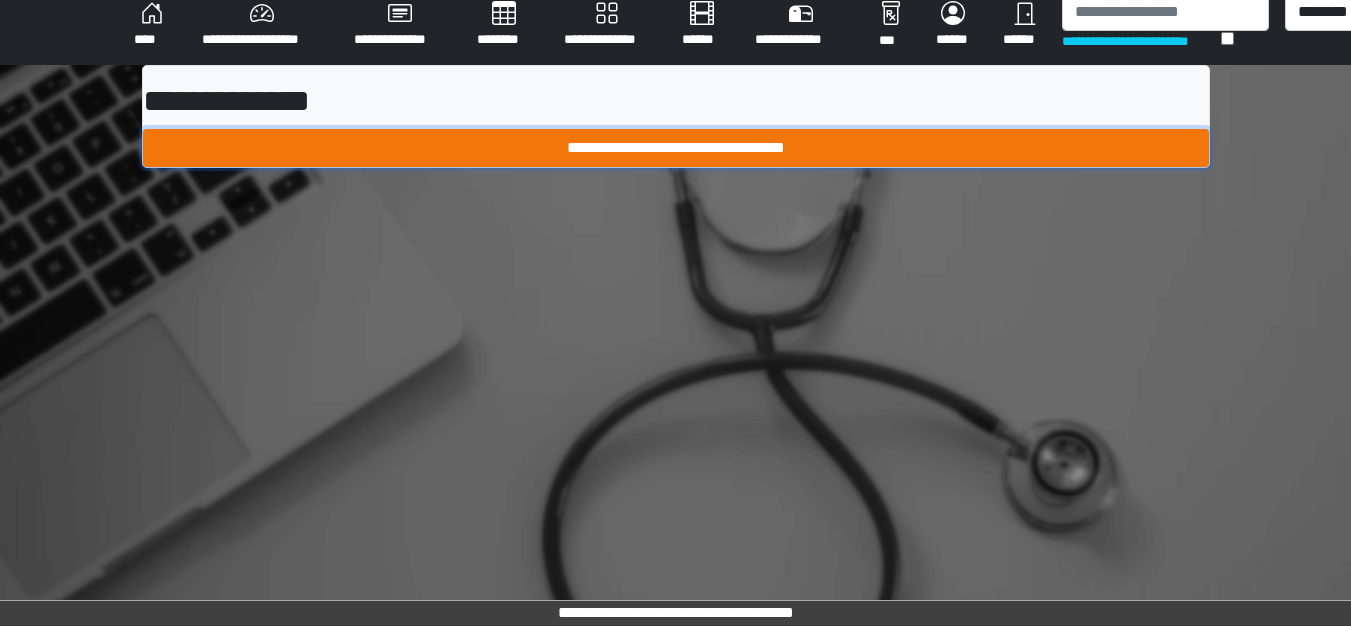 click on "**********" at bounding box center [676, 148] 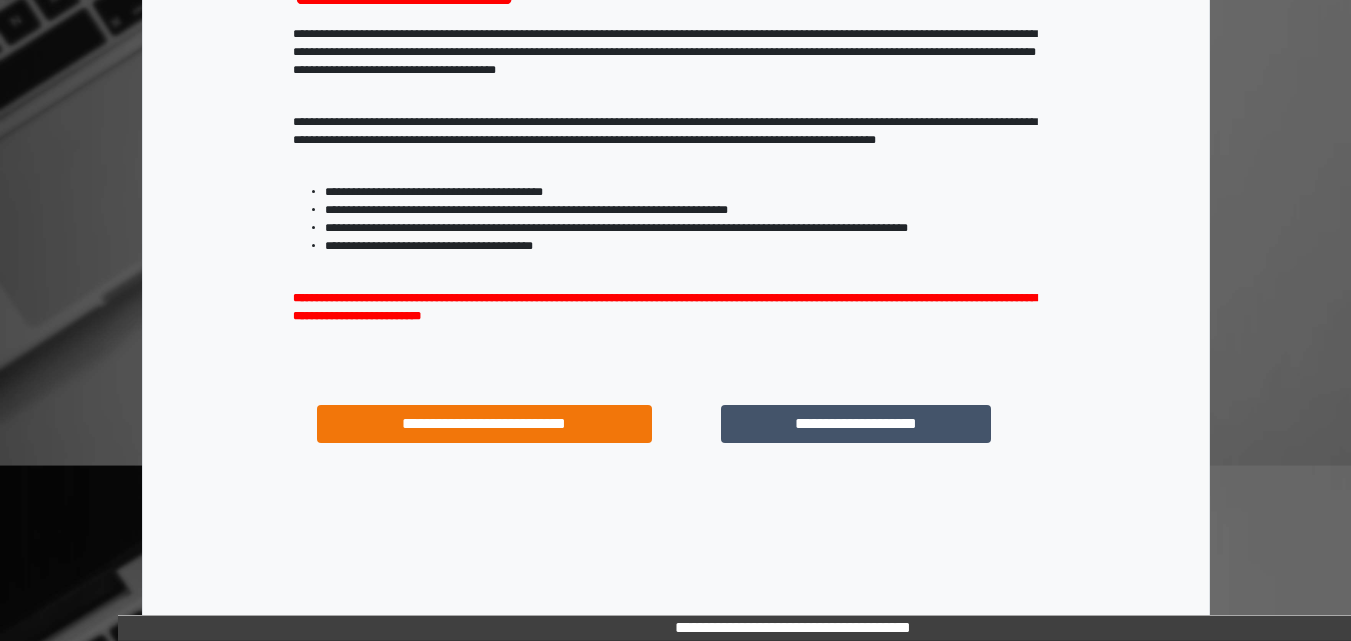 scroll, scrollTop: 287, scrollLeft: 0, axis: vertical 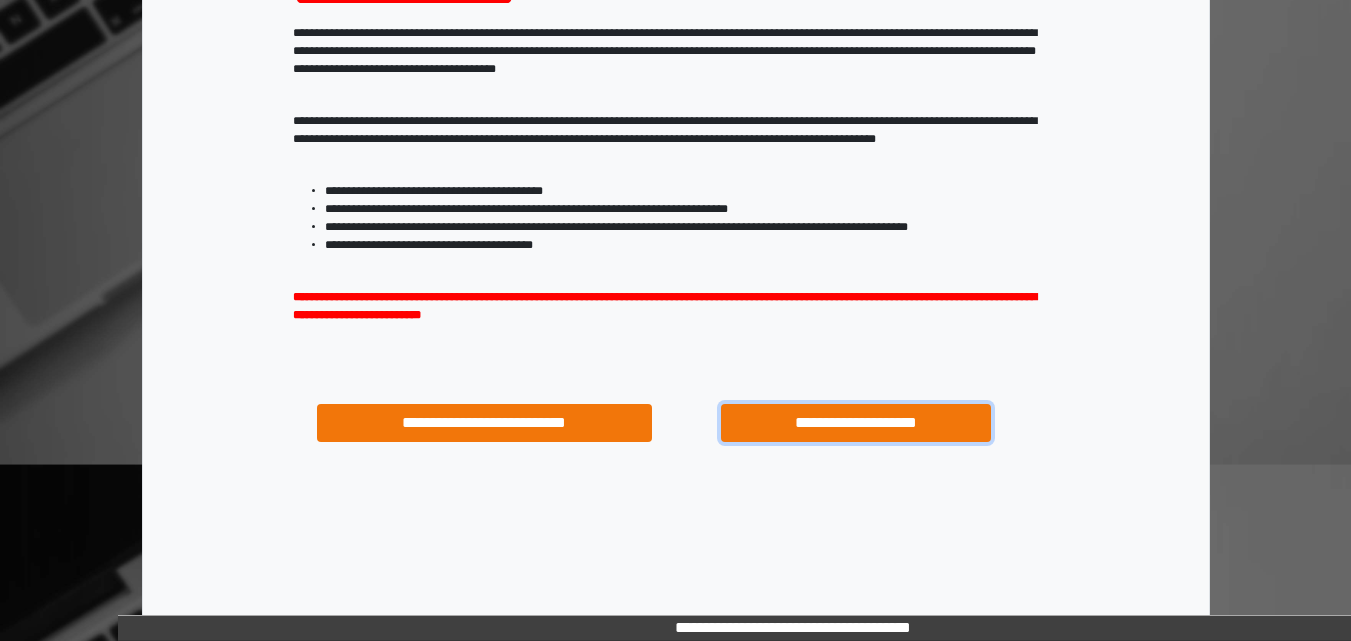 click on "**********" at bounding box center (855, 423) 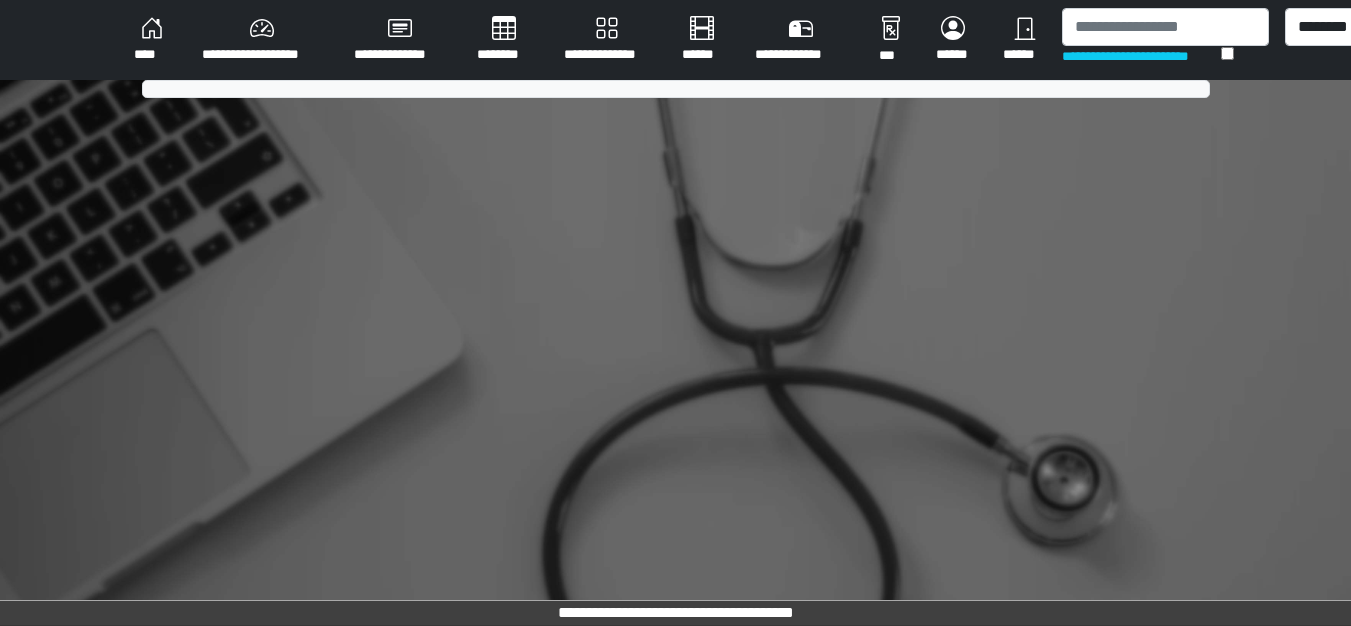 scroll, scrollTop: 0, scrollLeft: 0, axis: both 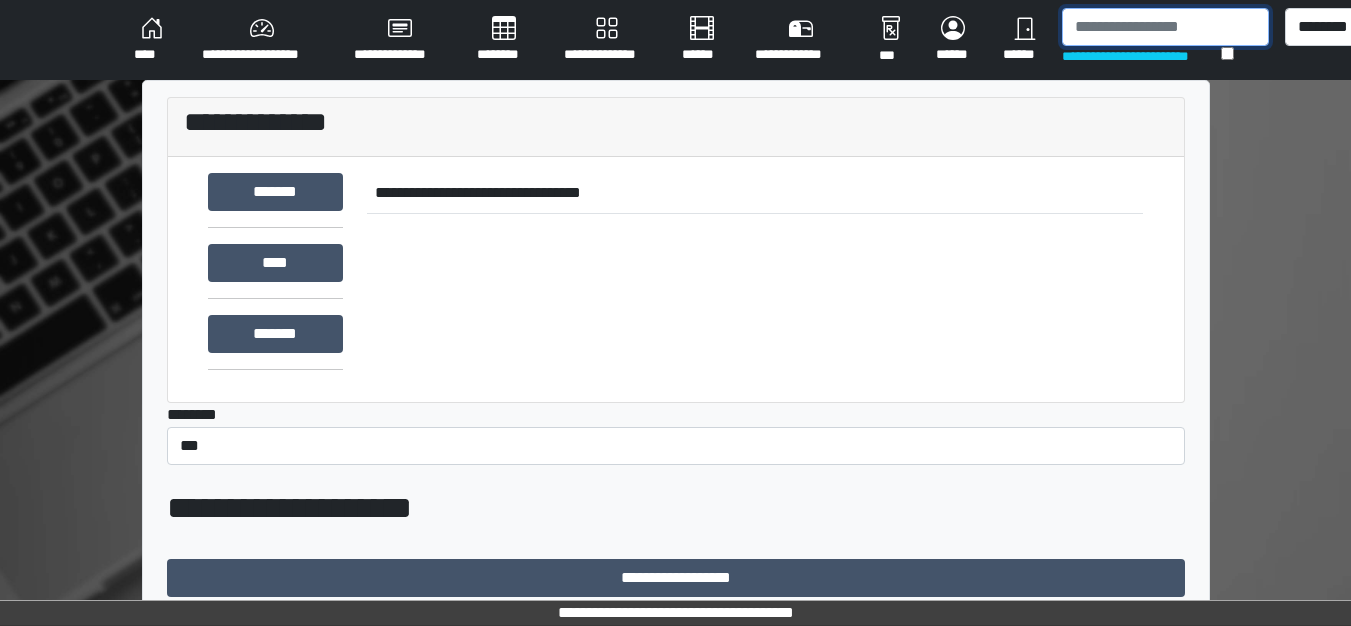 click at bounding box center (1165, 27) 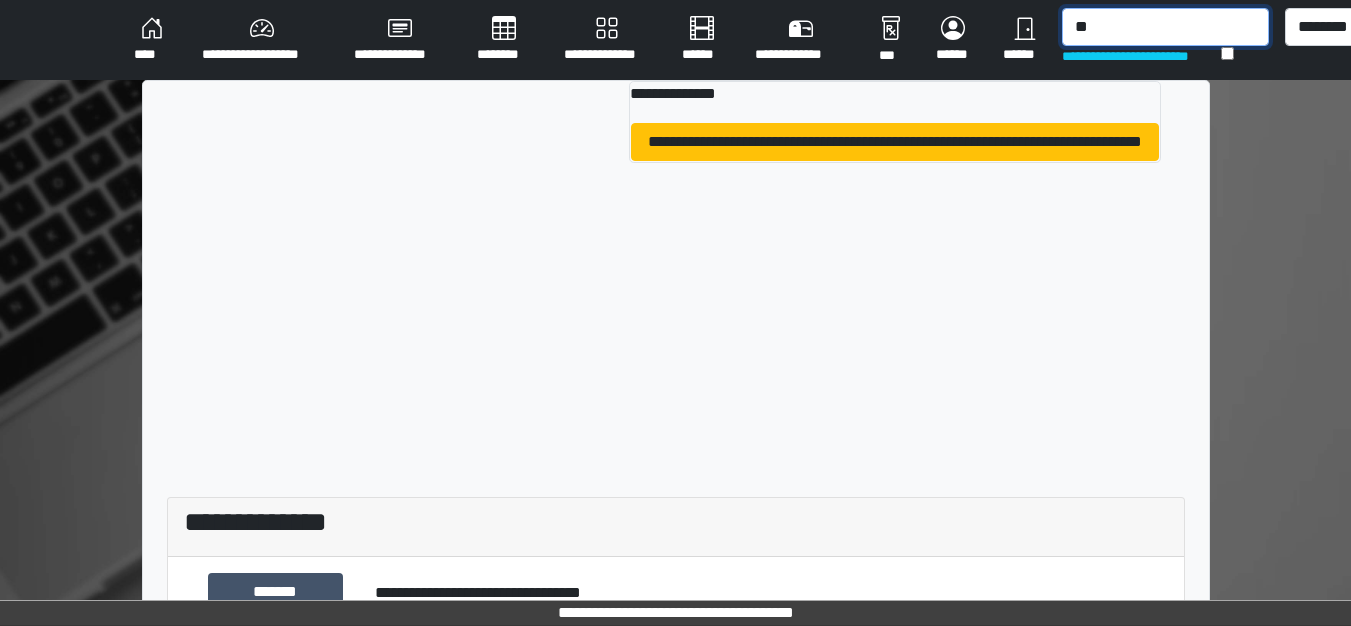 type on "*" 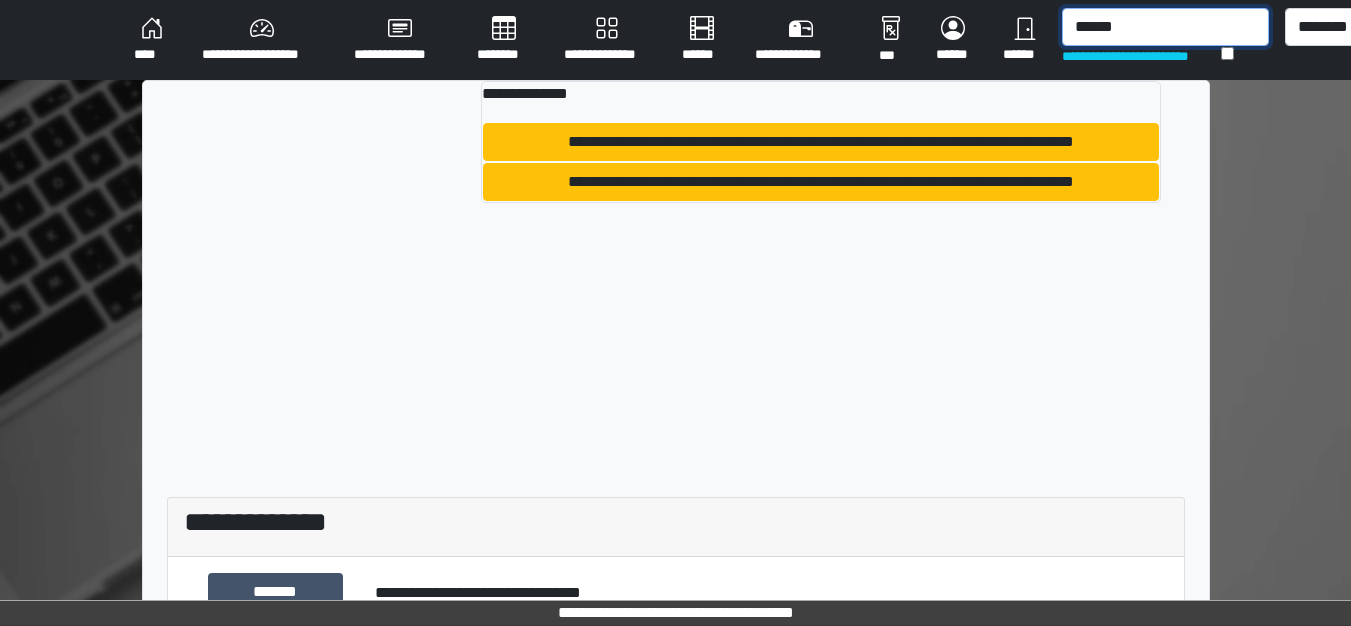 type on "******" 